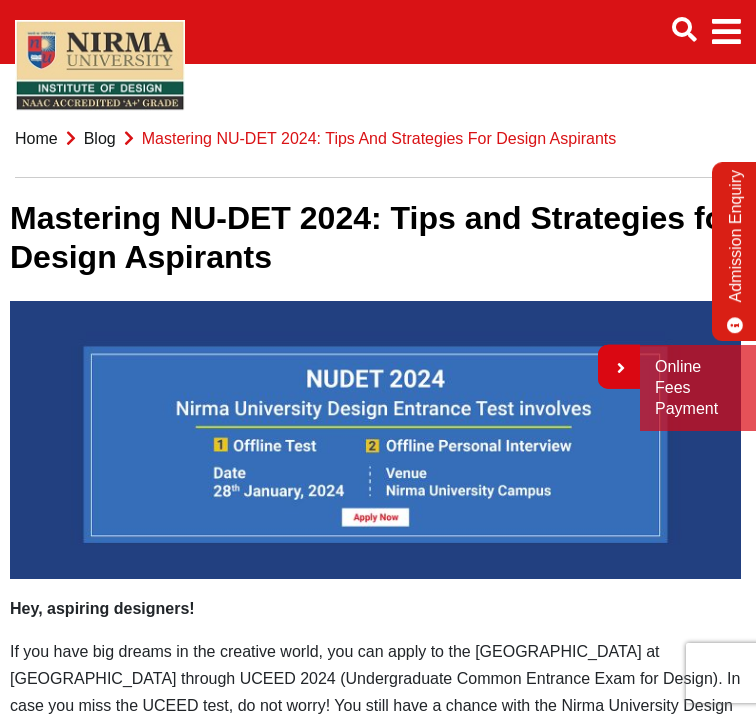 scroll, scrollTop: 508, scrollLeft: 0, axis: vertical 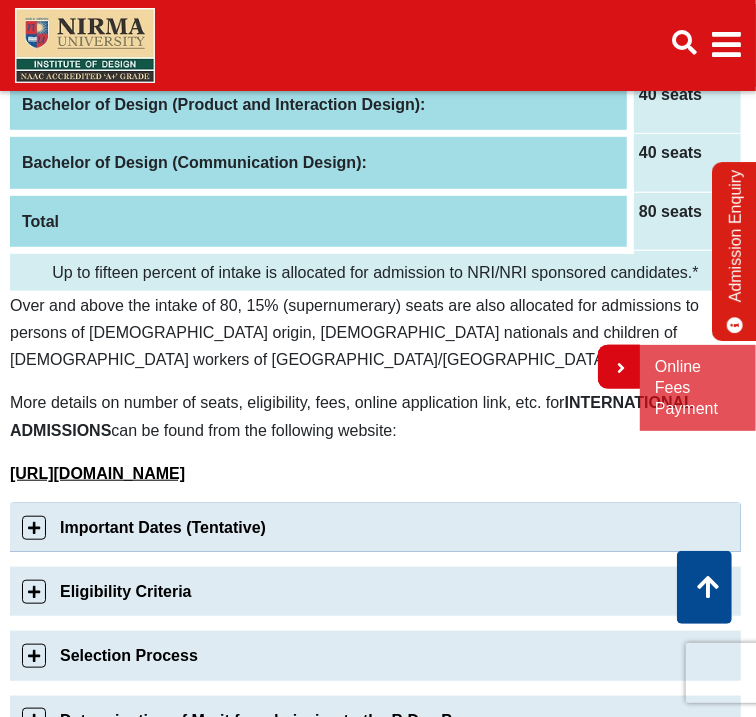 drag, startPoint x: 230, startPoint y: 539, endPoint x: 224, endPoint y: 529, distance: 11.661903 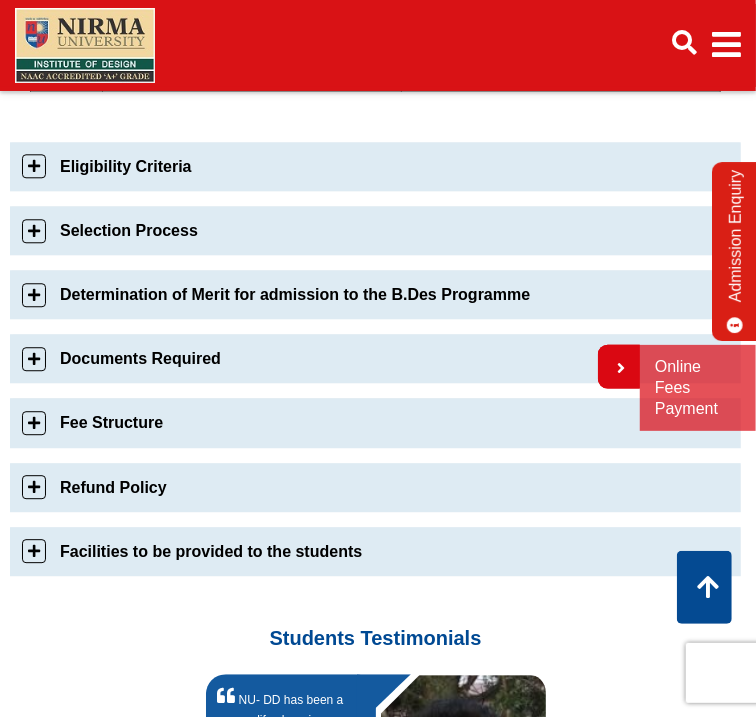 scroll, scrollTop: 1679, scrollLeft: 0, axis: vertical 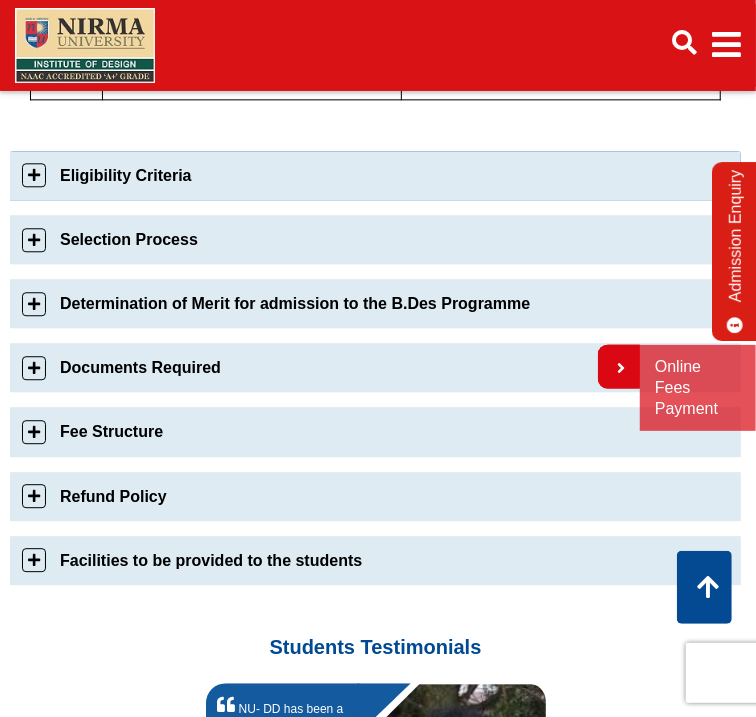 click on "Eligibility Criteria" at bounding box center [375, 175] 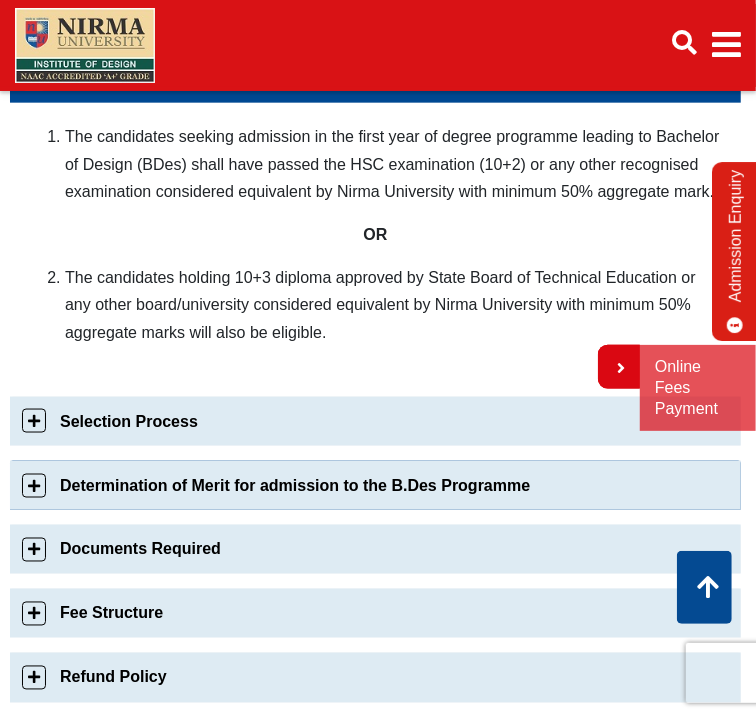scroll, scrollTop: 785, scrollLeft: 0, axis: vertical 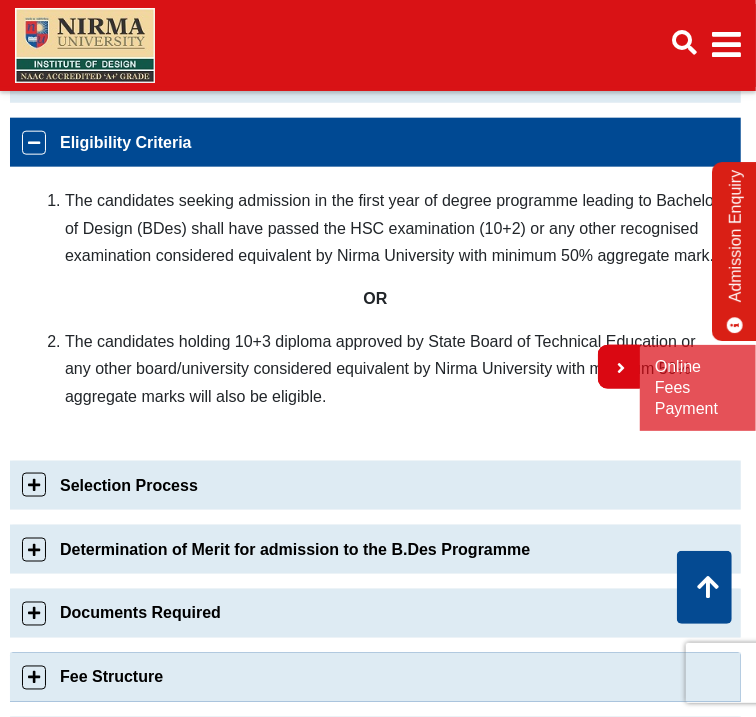 click on "Fee Structure" at bounding box center [375, 677] 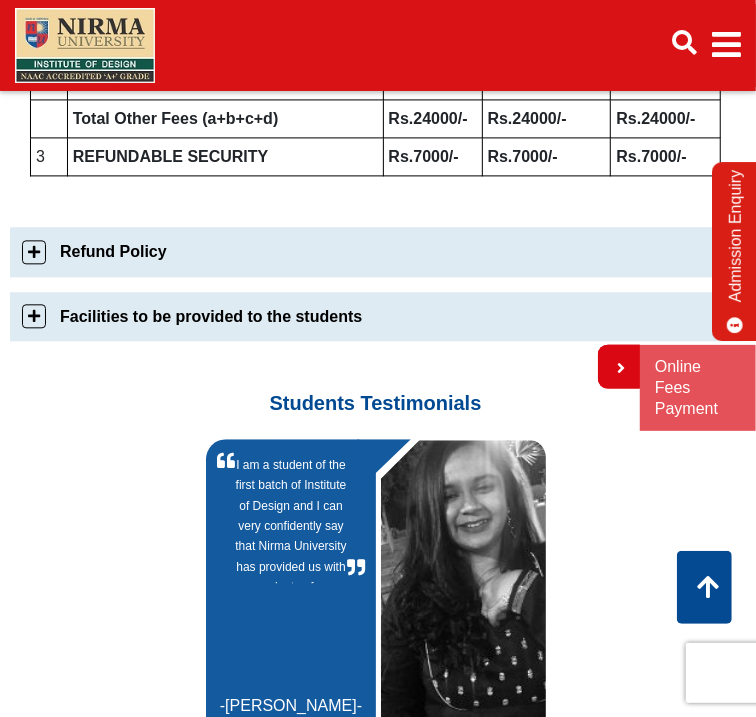 scroll, scrollTop: 1489, scrollLeft: 0, axis: vertical 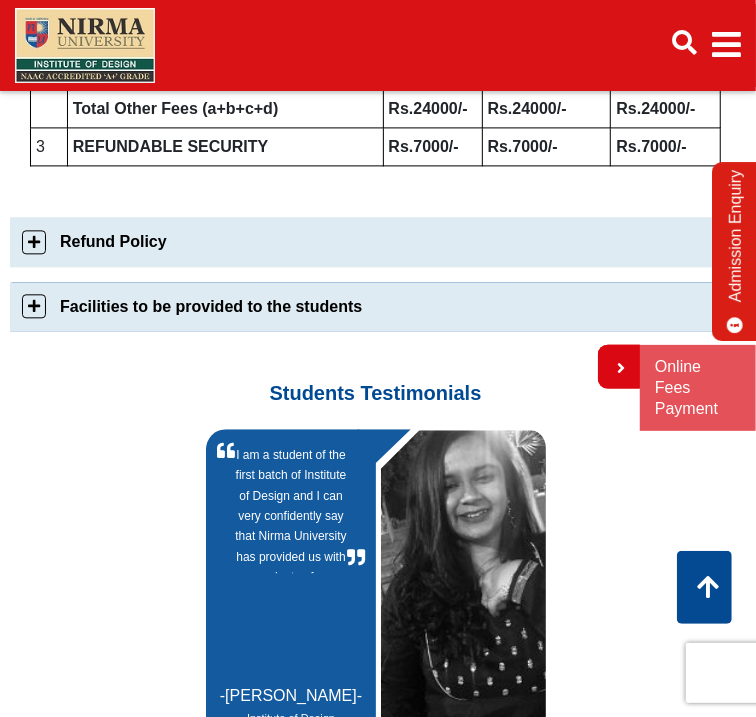 click on "Facilities to be provided to the students" at bounding box center [375, 306] 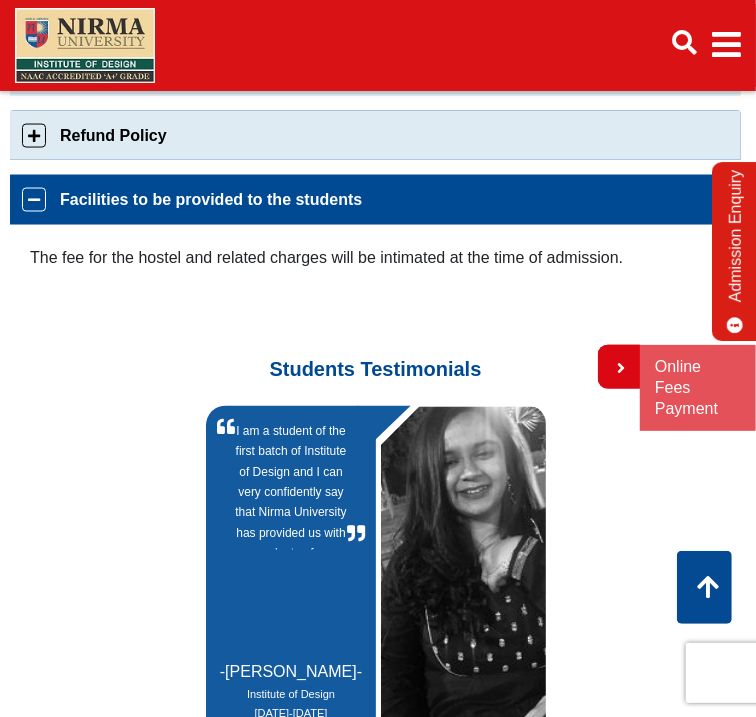 scroll, scrollTop: 1058, scrollLeft: 0, axis: vertical 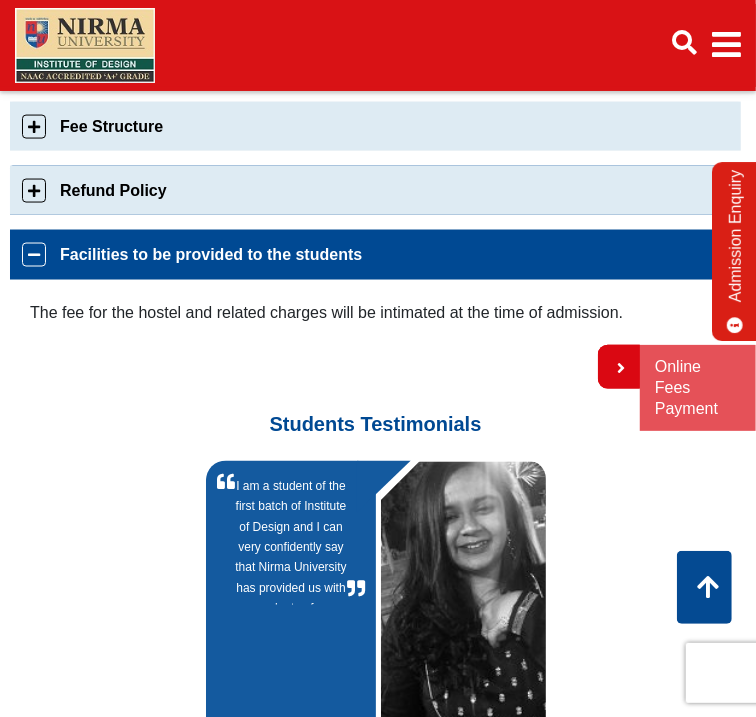 click on "Refund Policy" at bounding box center (375, 190) 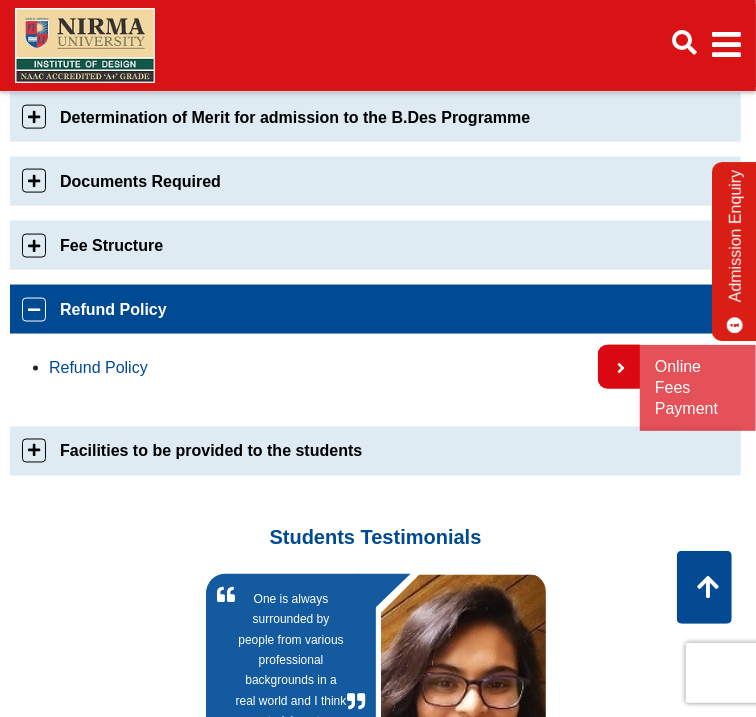 scroll, scrollTop: 1106, scrollLeft: 0, axis: vertical 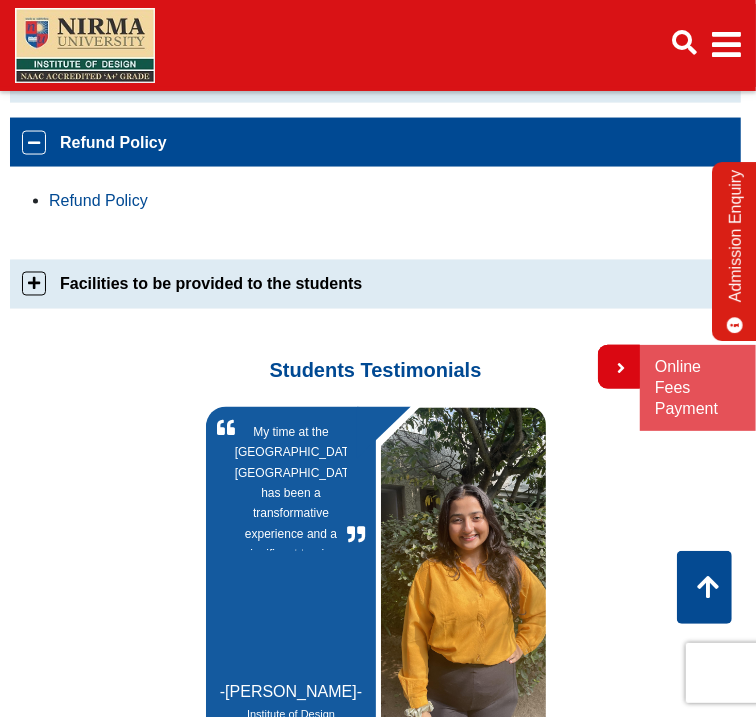 click on "Refund Policy" at bounding box center [98, 200] 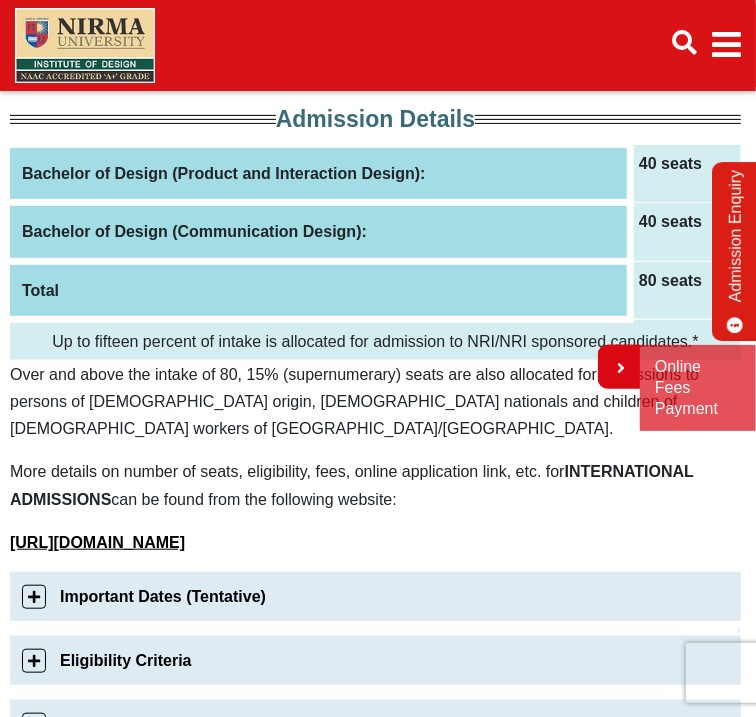 scroll, scrollTop: 336, scrollLeft: 0, axis: vertical 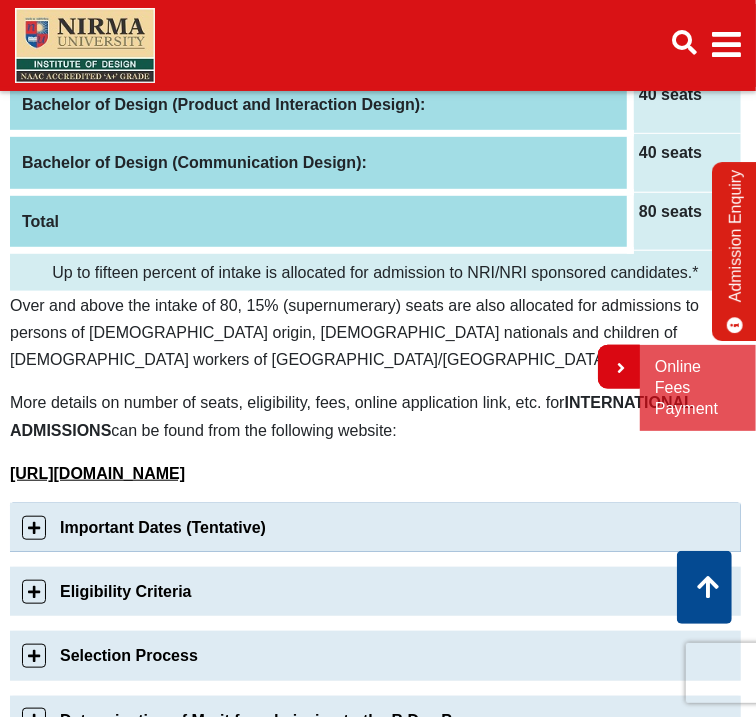 click on "Important Dates (Tentative)" at bounding box center [375, 527] 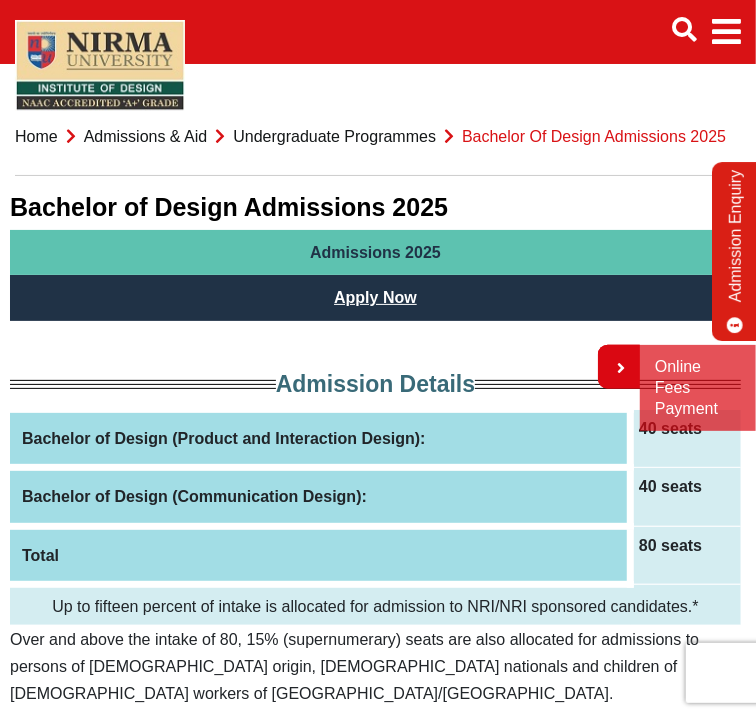 scroll, scrollTop: 0, scrollLeft: 0, axis: both 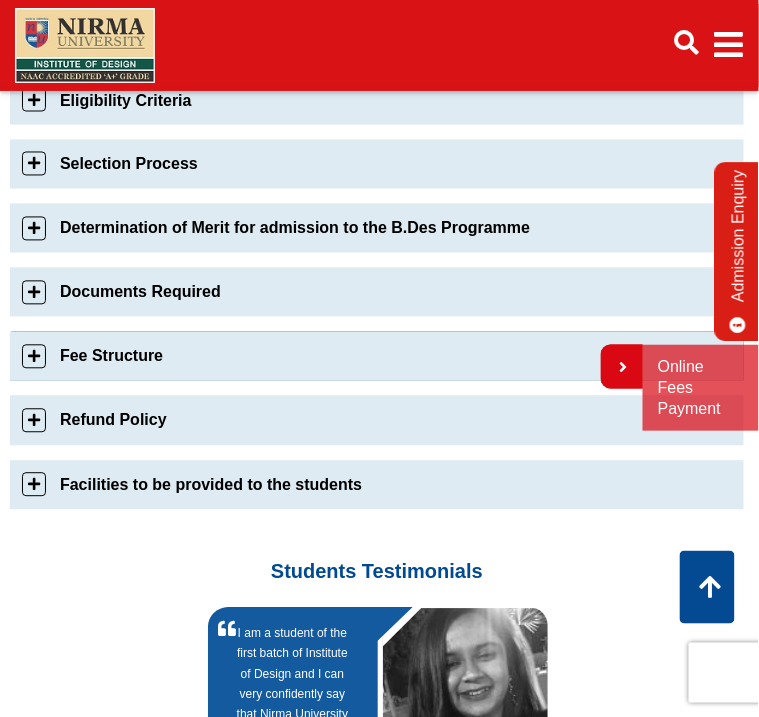 click on "Fee Structure" at bounding box center (377, 356) 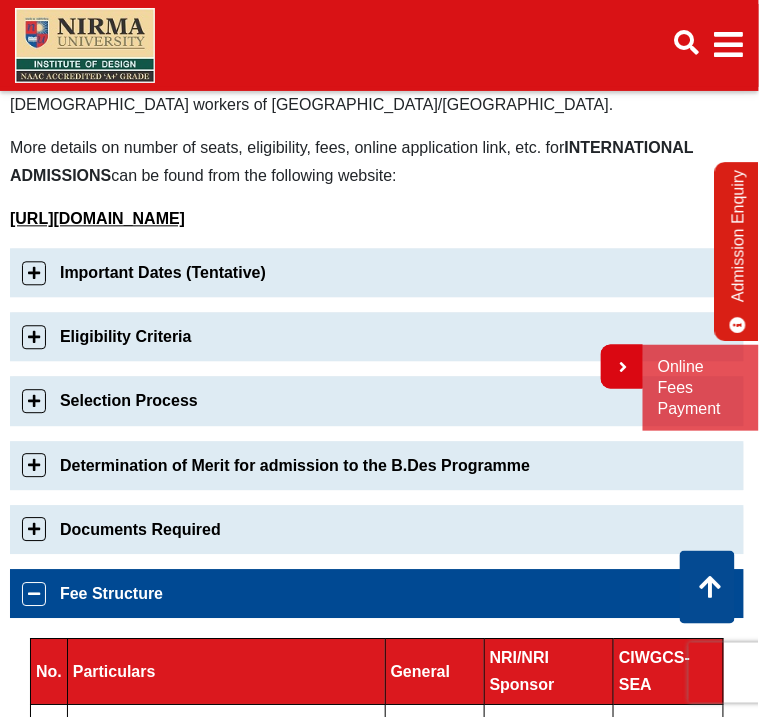 scroll, scrollTop: 481, scrollLeft: 0, axis: vertical 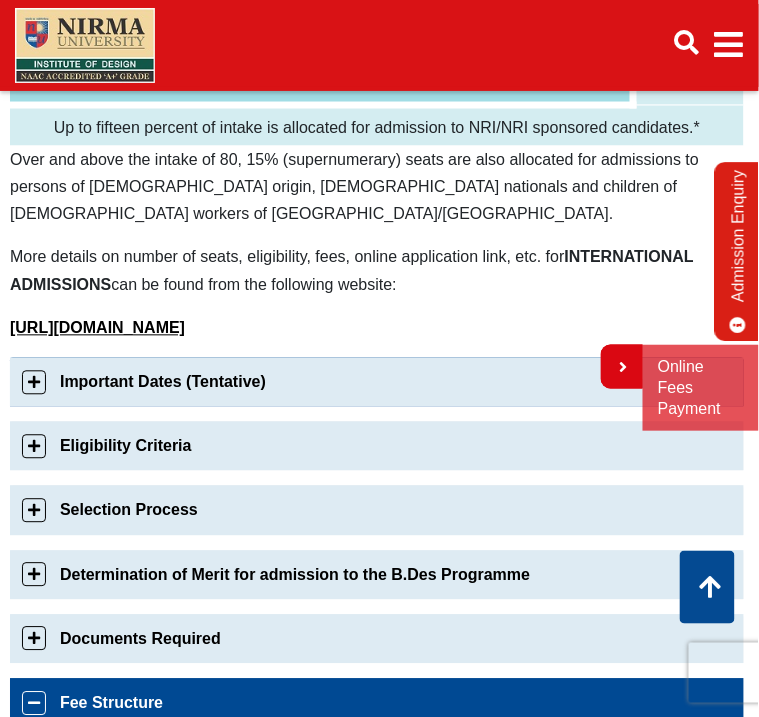 click on "Important Dates (Tentative)" at bounding box center [377, 382] 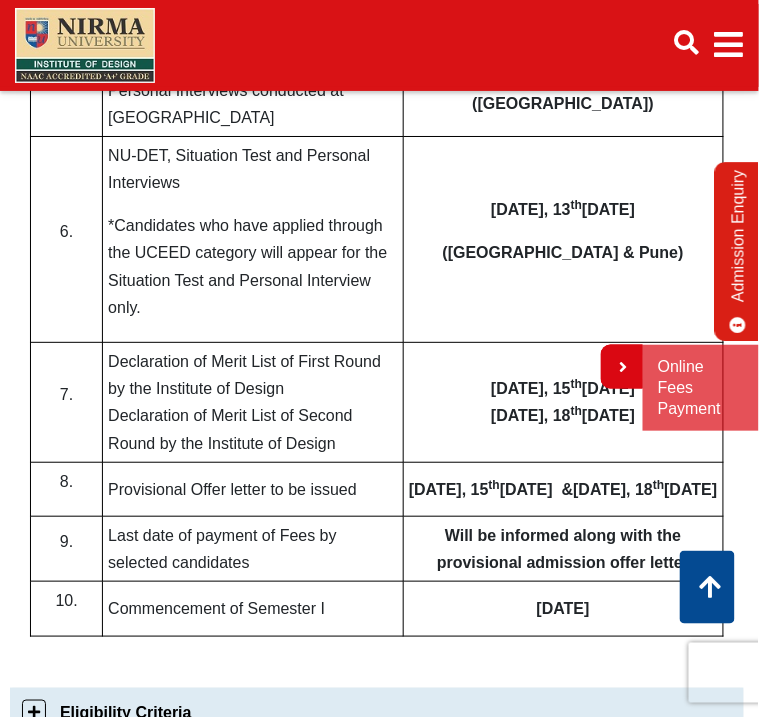 scroll, scrollTop: 1168, scrollLeft: 0, axis: vertical 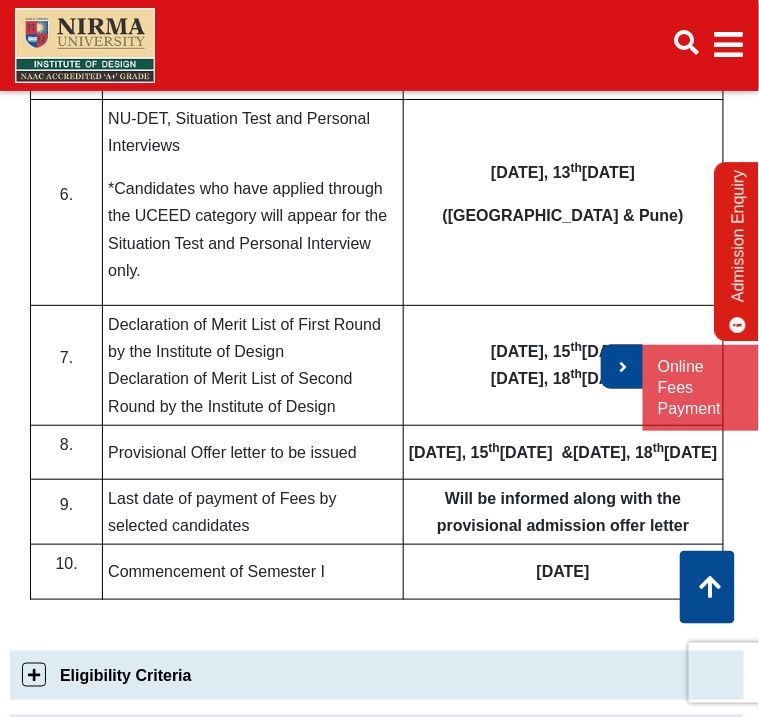 click at bounding box center [622, 368] 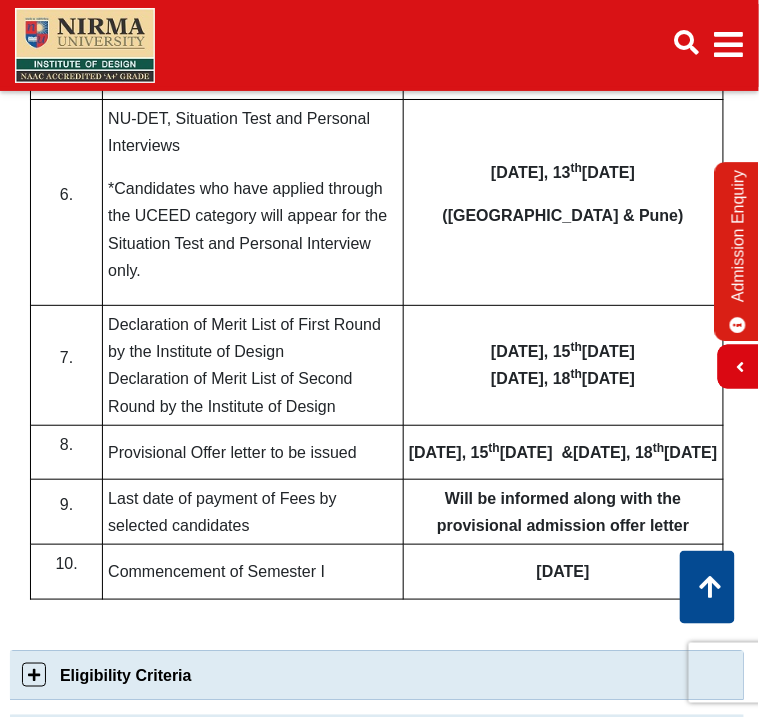 click on "Eligibility Criteria" at bounding box center (377, 675) 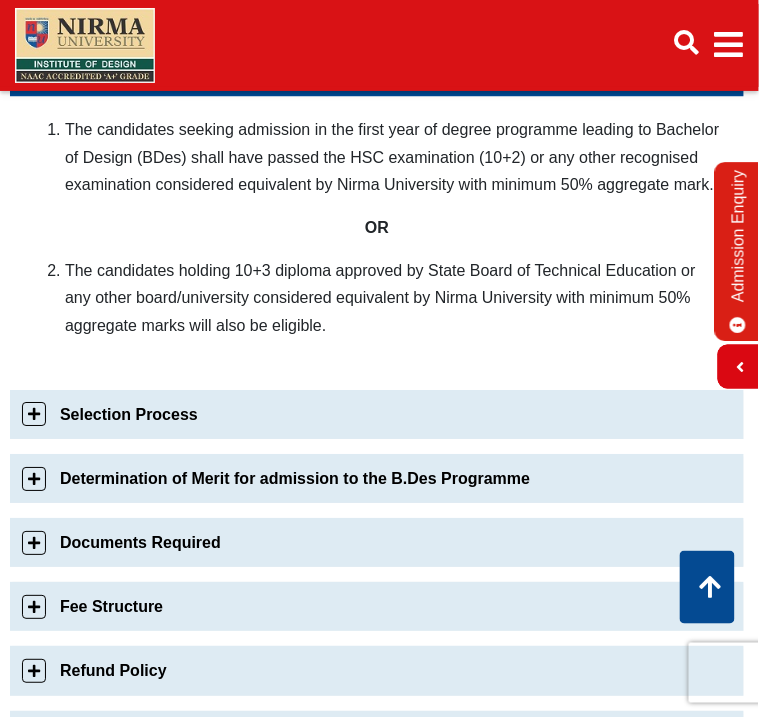 scroll, scrollTop: 785, scrollLeft: 0, axis: vertical 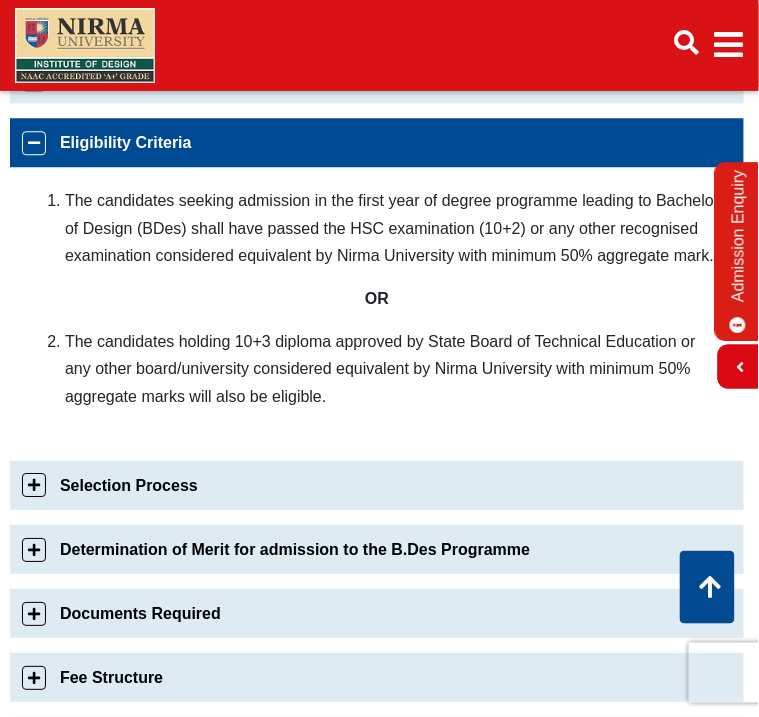 drag, startPoint x: 309, startPoint y: 384, endPoint x: 83, endPoint y: 196, distance: 293.97278 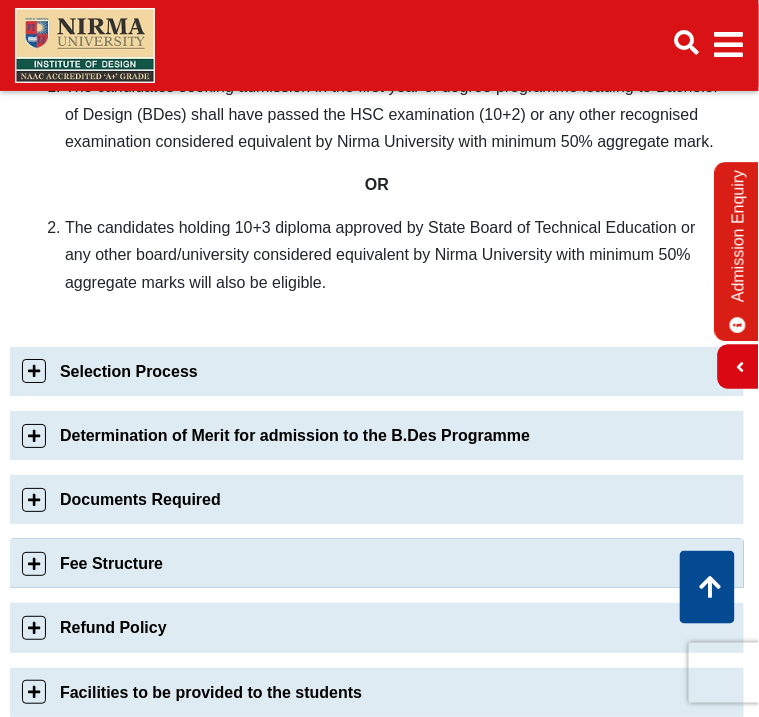 scroll, scrollTop: 897, scrollLeft: 0, axis: vertical 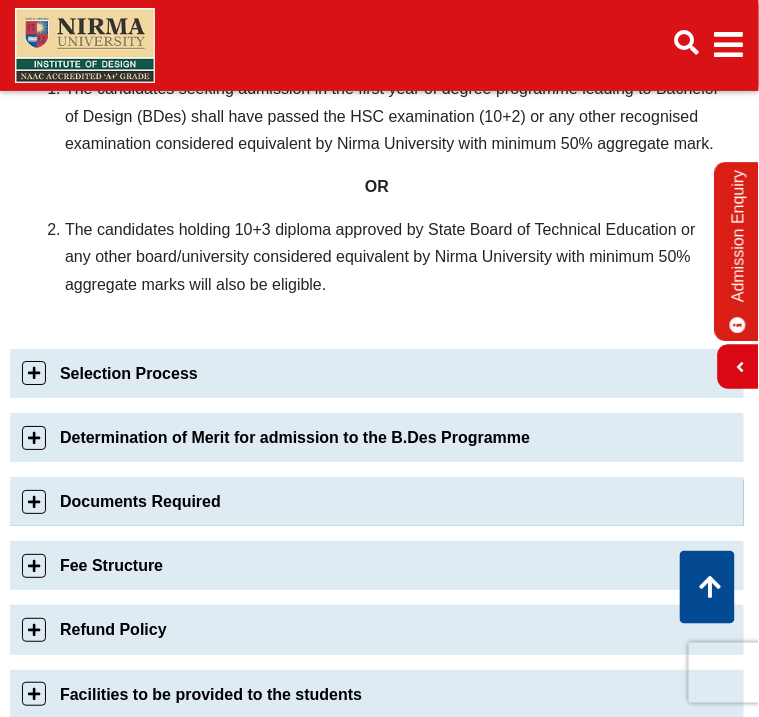 click on "Documents Required" at bounding box center (377, 501) 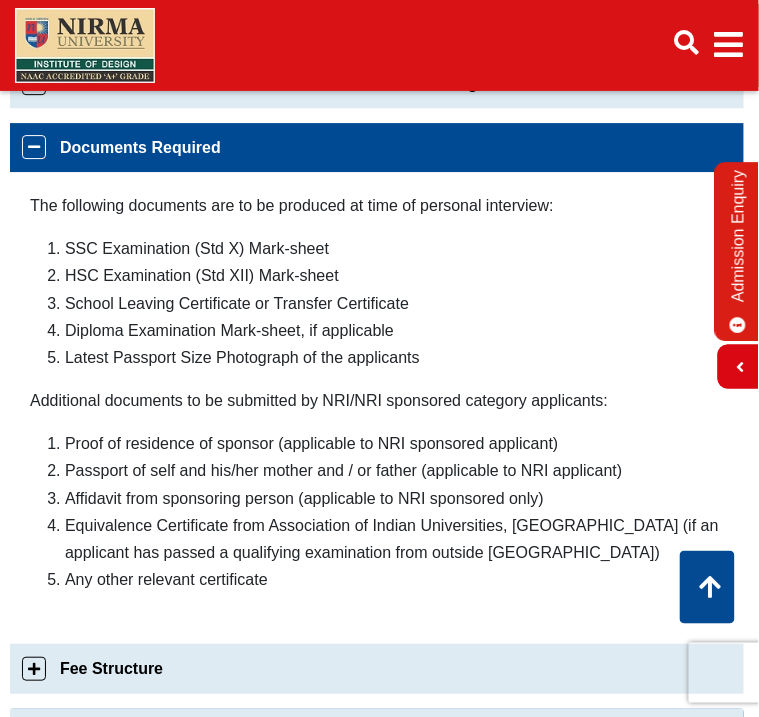 scroll, scrollTop: 977, scrollLeft: 0, axis: vertical 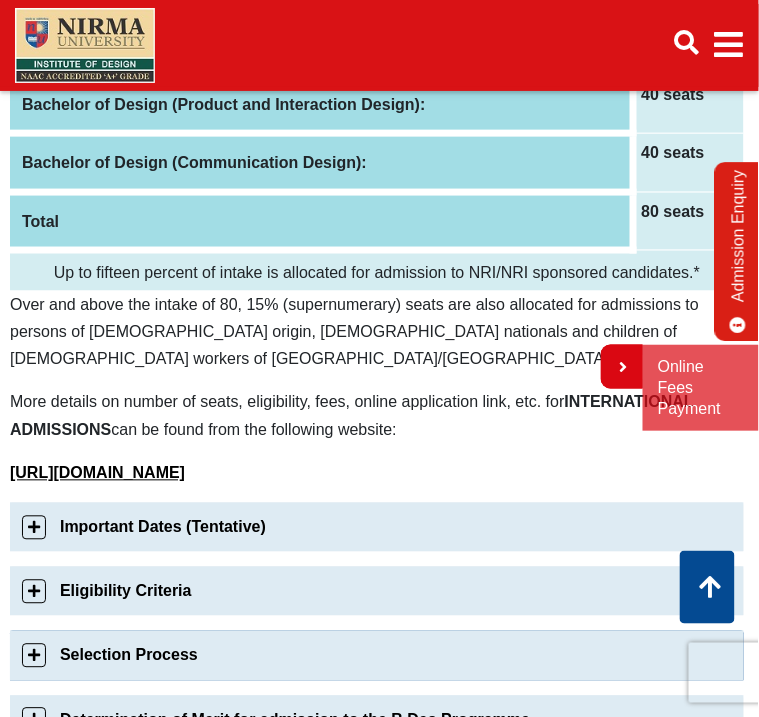 click on "Selection Process" at bounding box center (377, 655) 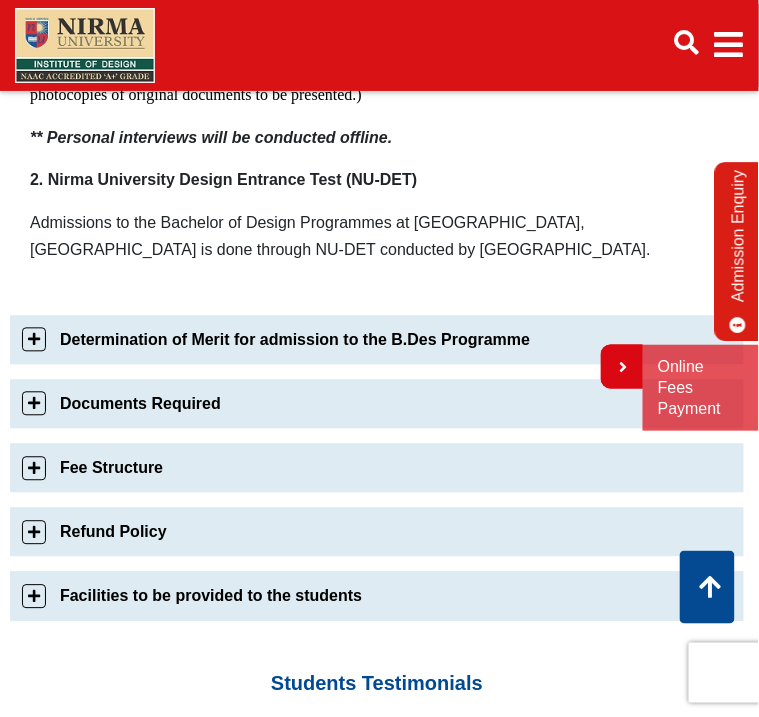 scroll, scrollTop: 1743, scrollLeft: 0, axis: vertical 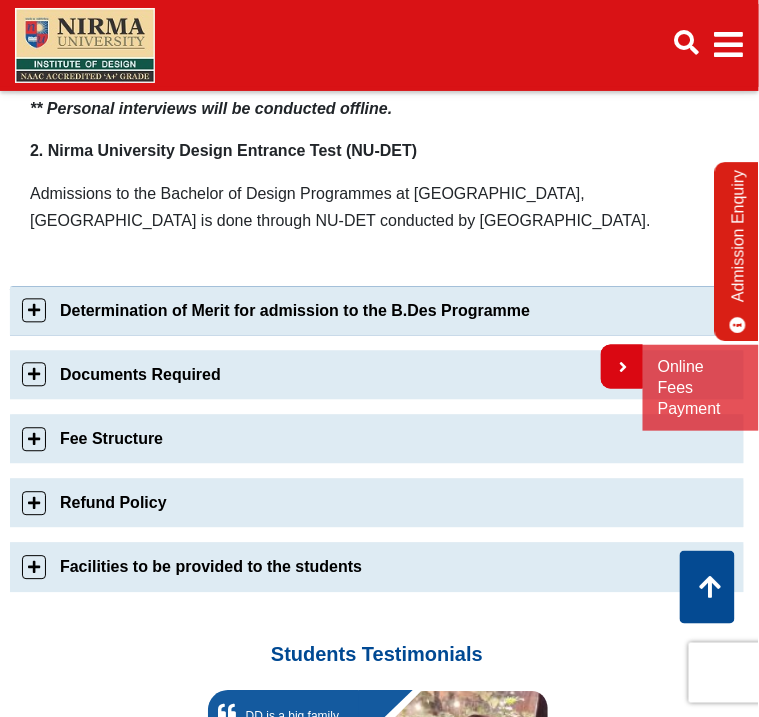 click on "Determination of Merit for admission to the B.Des Programme" at bounding box center (377, 311) 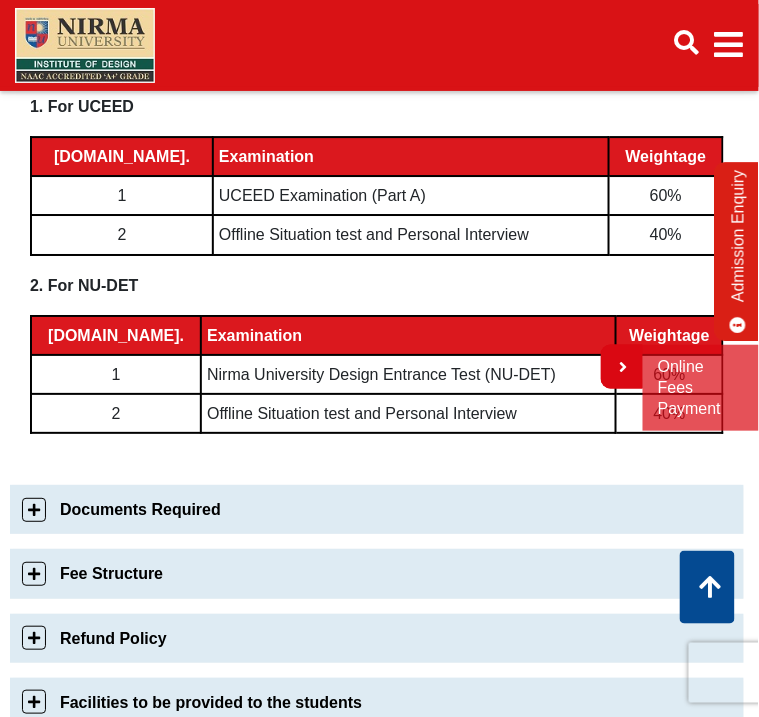 scroll, scrollTop: 1023, scrollLeft: 0, axis: vertical 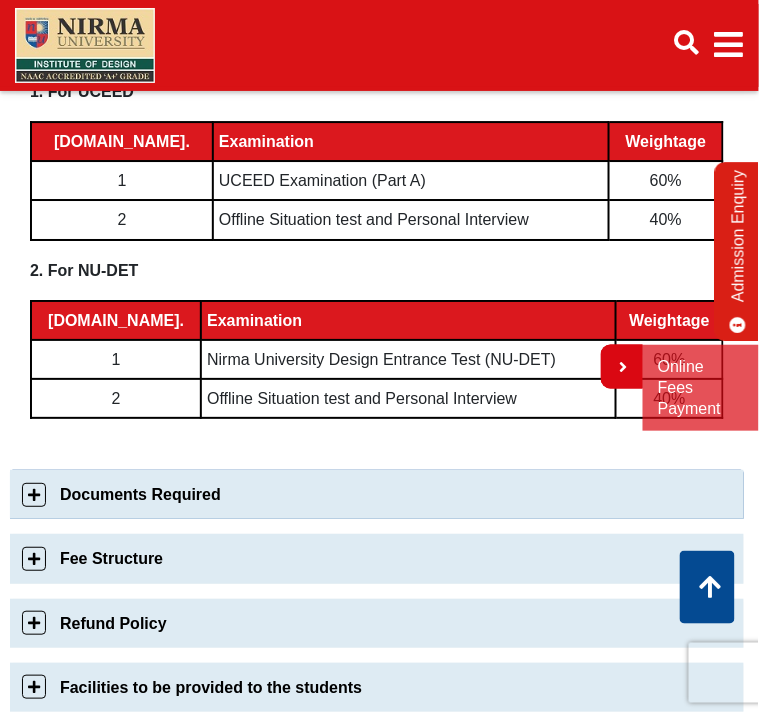 click on "Documents Required" at bounding box center (377, 494) 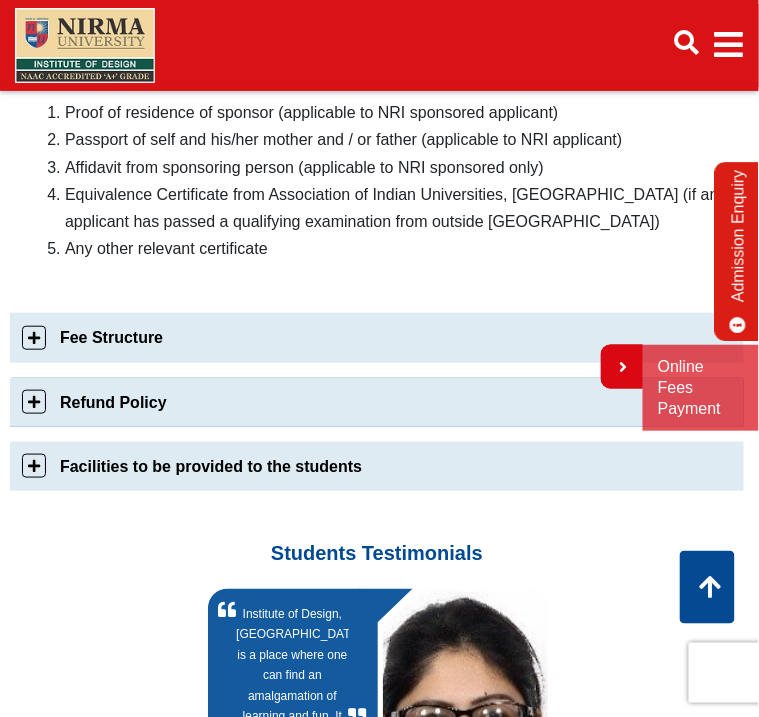 scroll, scrollTop: 1311, scrollLeft: 0, axis: vertical 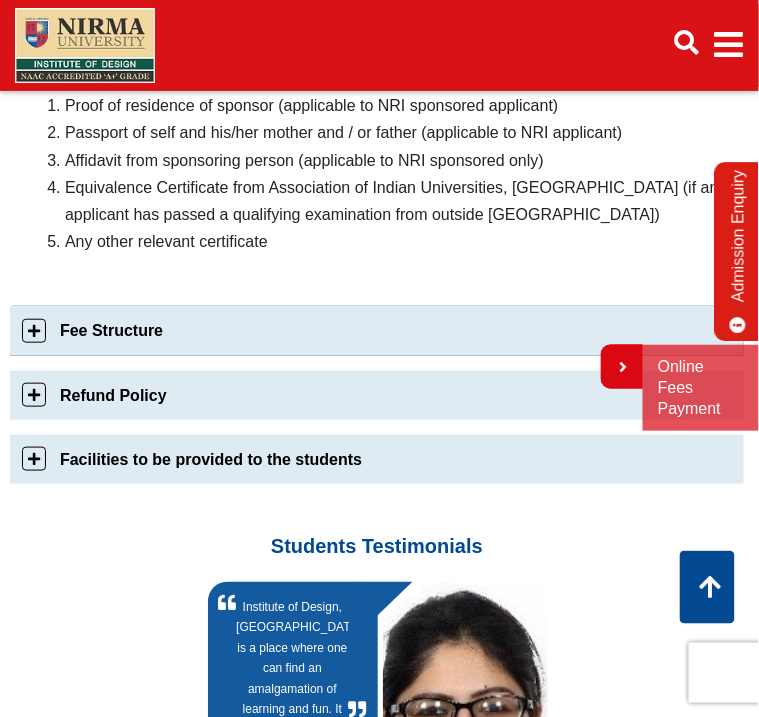 click on "Fee Structure" at bounding box center [377, 330] 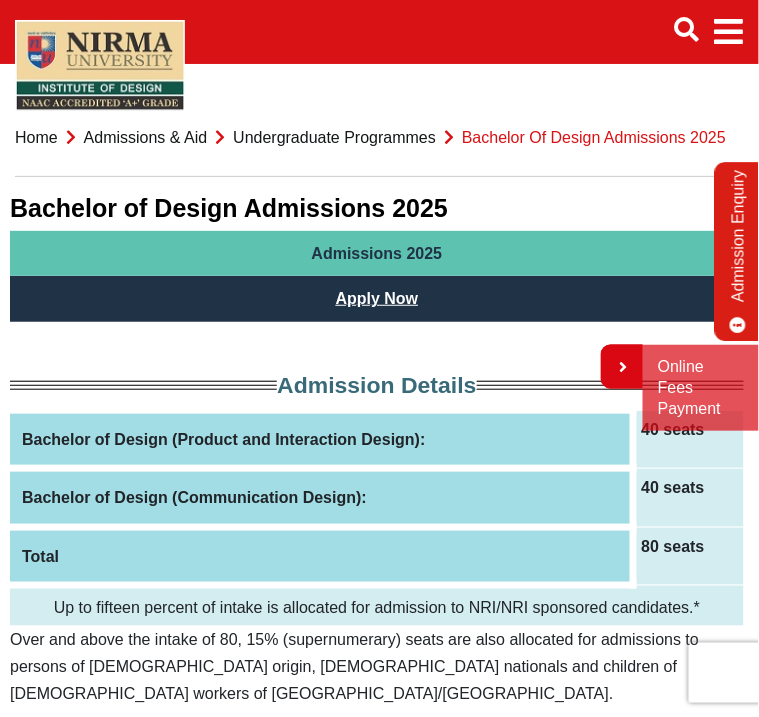 scroll, scrollTop: 0, scrollLeft: 0, axis: both 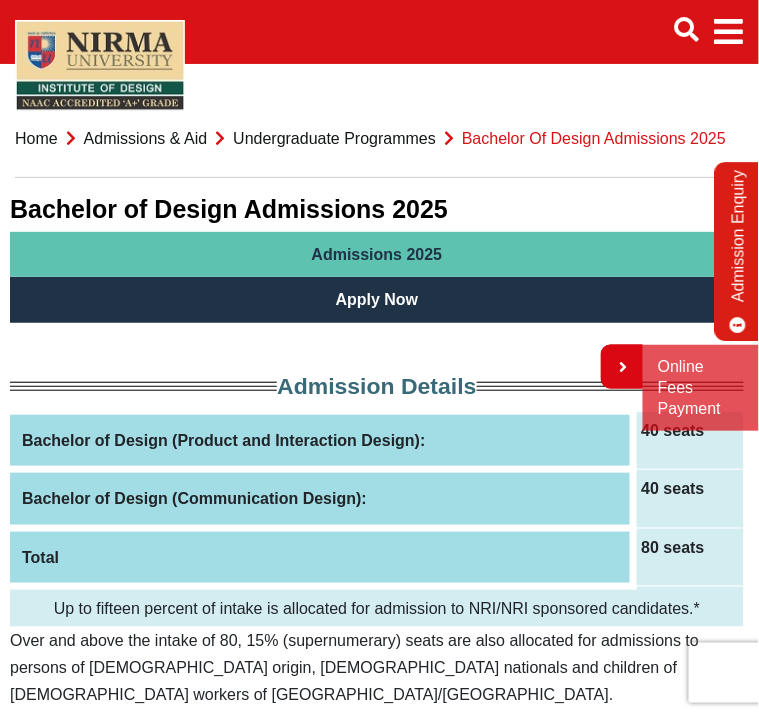 click on "Apply Now" at bounding box center (377, 299) 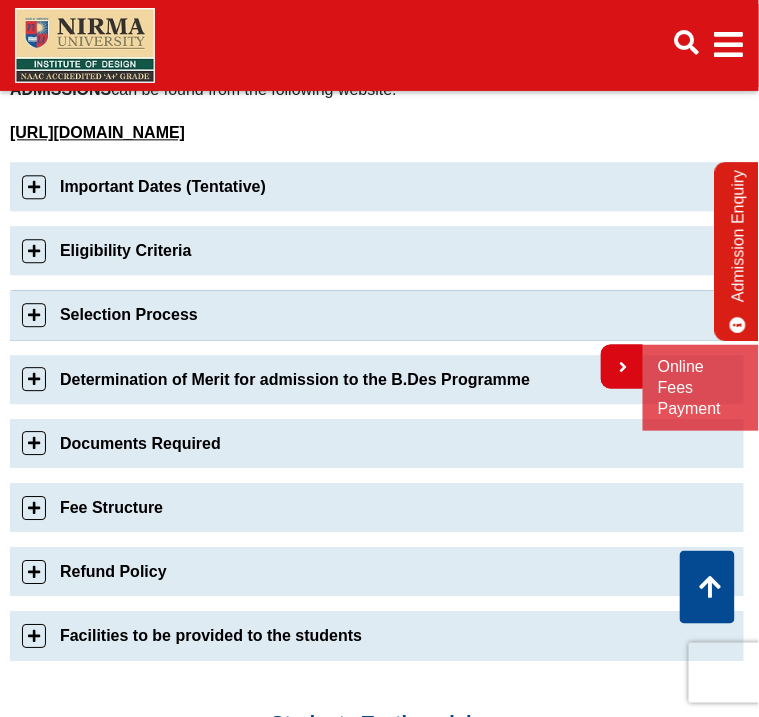 scroll, scrollTop: 671, scrollLeft: 0, axis: vertical 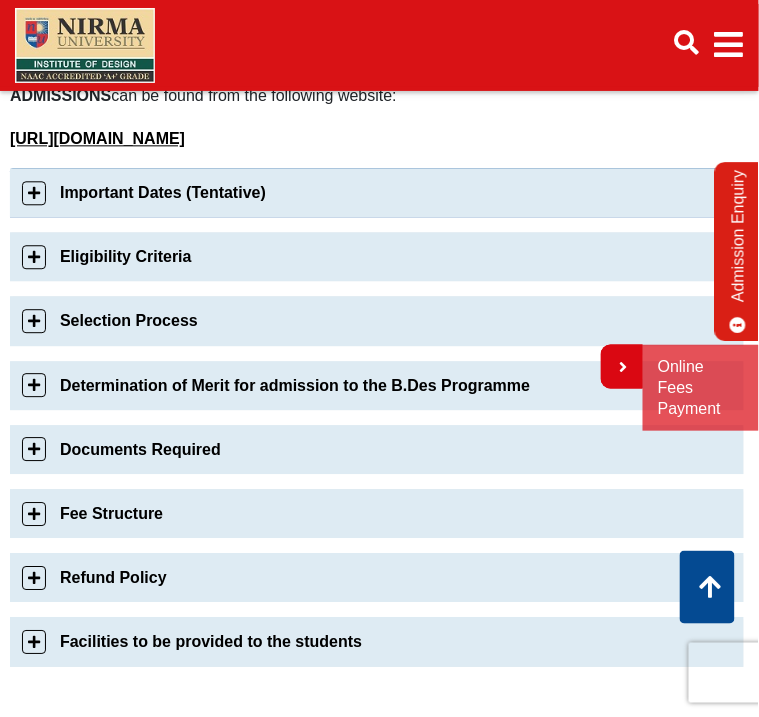 click on "Important Dates (Tentative)" at bounding box center (377, 192) 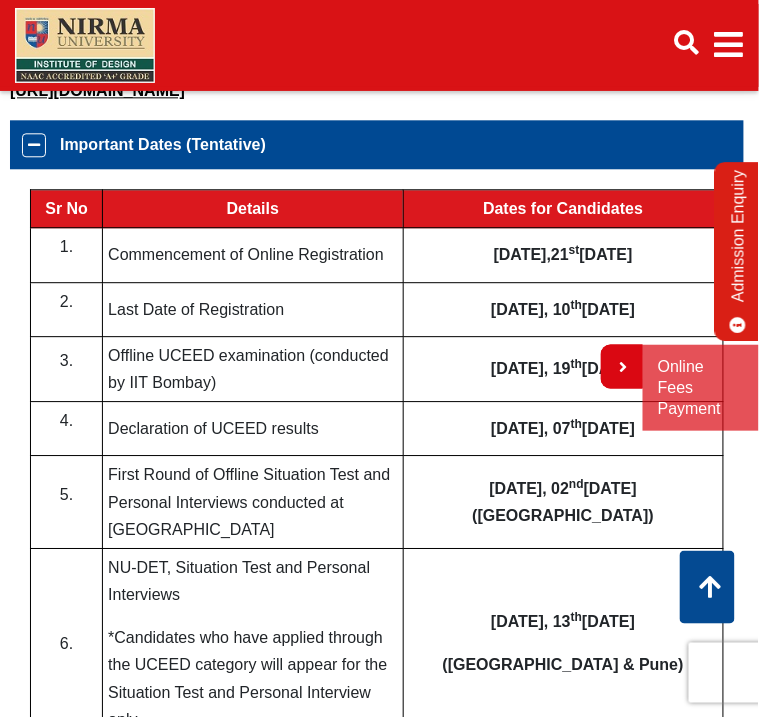 scroll, scrollTop: 718, scrollLeft: 0, axis: vertical 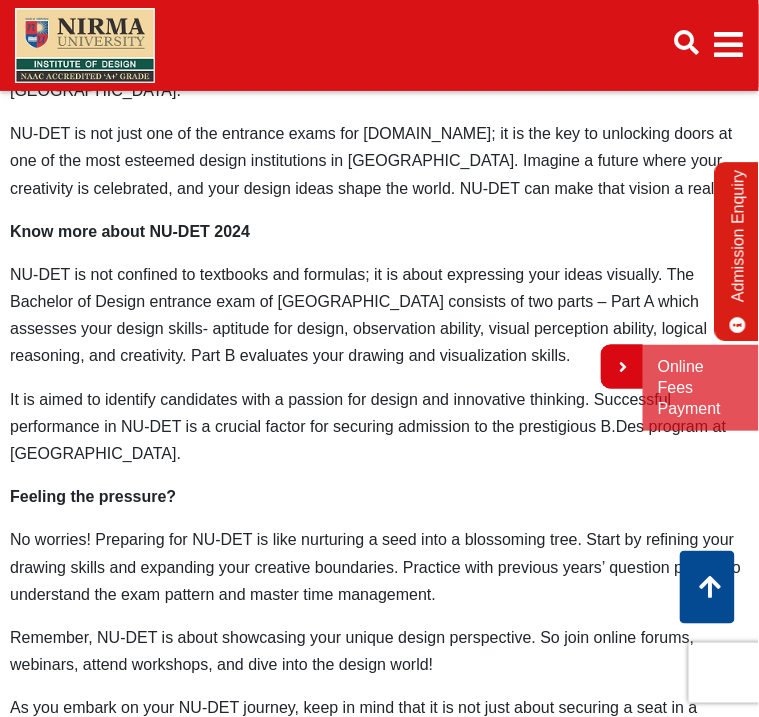 click on "NU-DET is not confined to textbooks and formulas; it is about expressing your ideas visually. The Bachelor of Design entrance exam of Nirma University consists of two parts – Part A which assesses your design skills- aptitude for design, observation ability, visual perception ability, logical reasoning, and creativity. Part B evaluates your drawing and visualization skills." at bounding box center [377, 315] 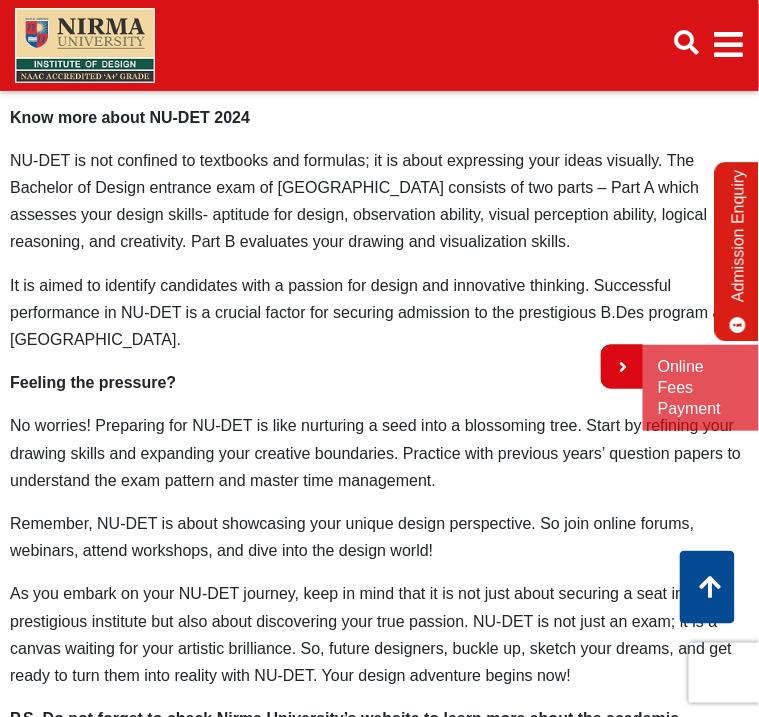 scroll, scrollTop: 784, scrollLeft: 0, axis: vertical 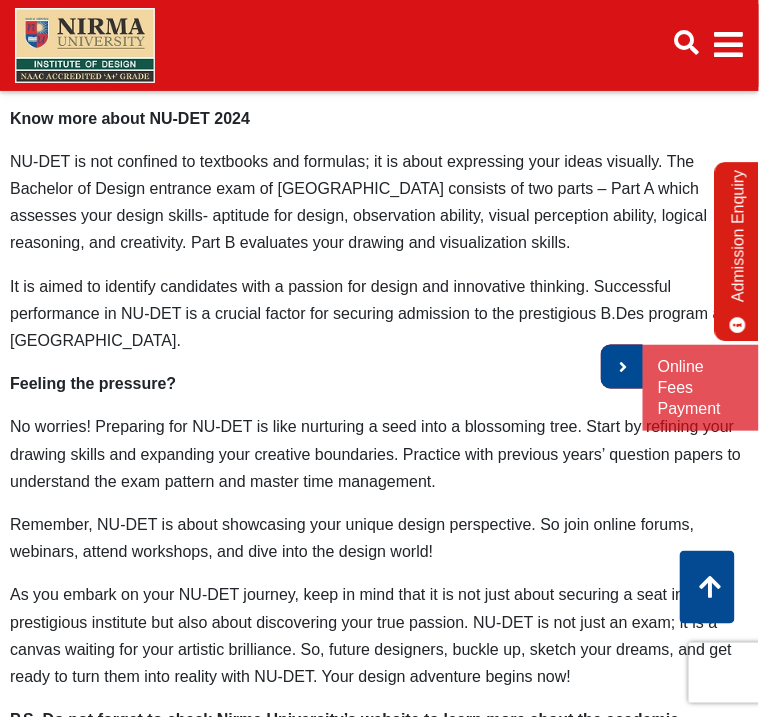 click at bounding box center [622, 368] 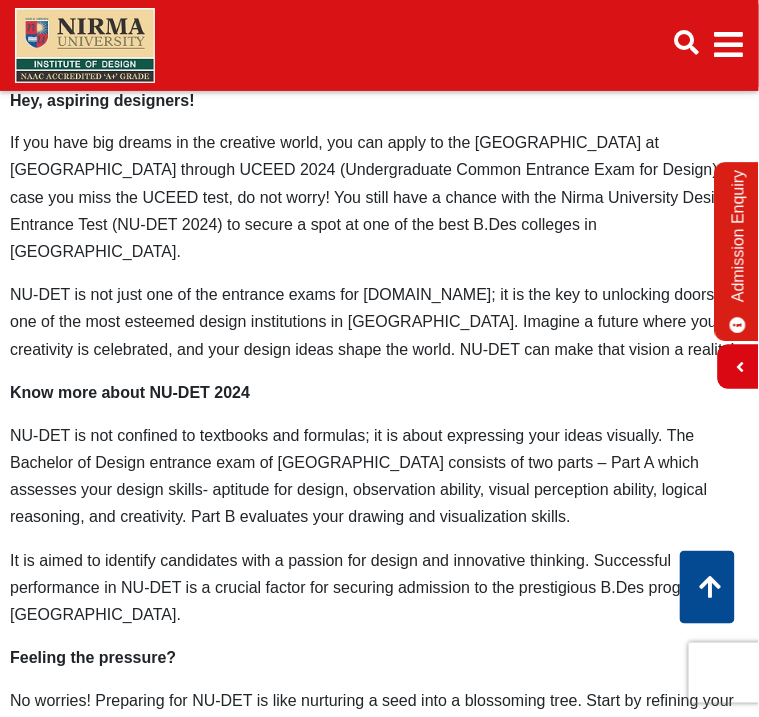 scroll, scrollTop: 671, scrollLeft: 0, axis: vertical 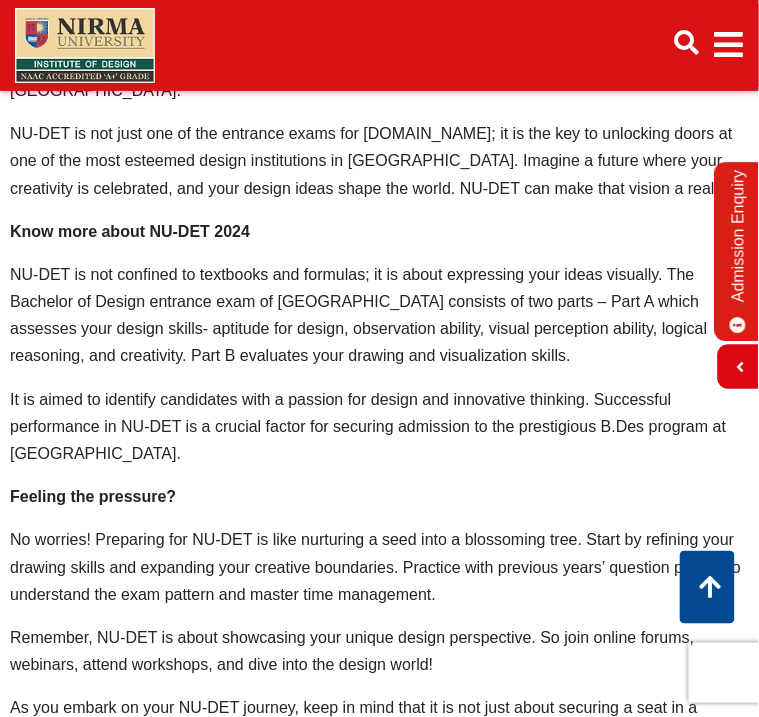 click on "Feeling the pressure?" at bounding box center (377, 496) 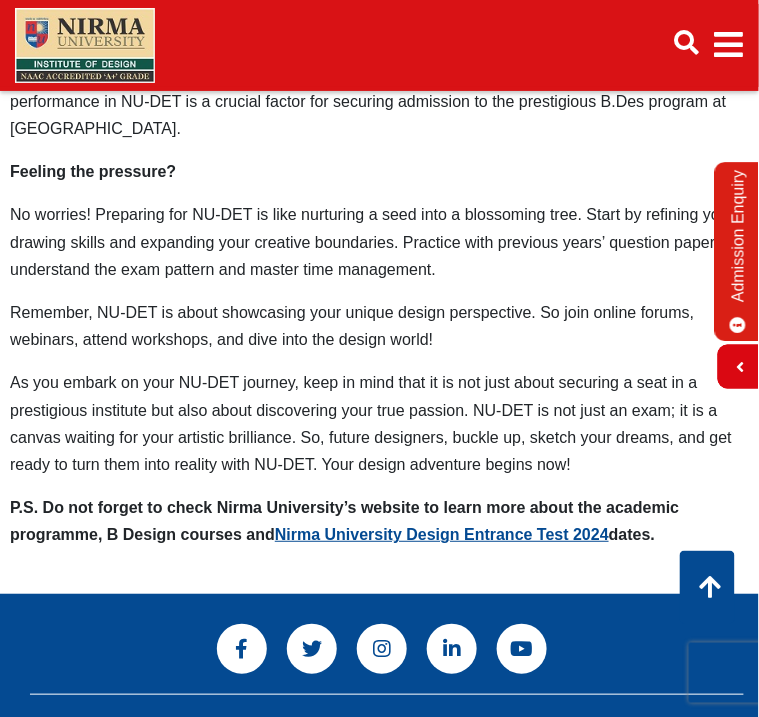 scroll, scrollTop: 1008, scrollLeft: 0, axis: vertical 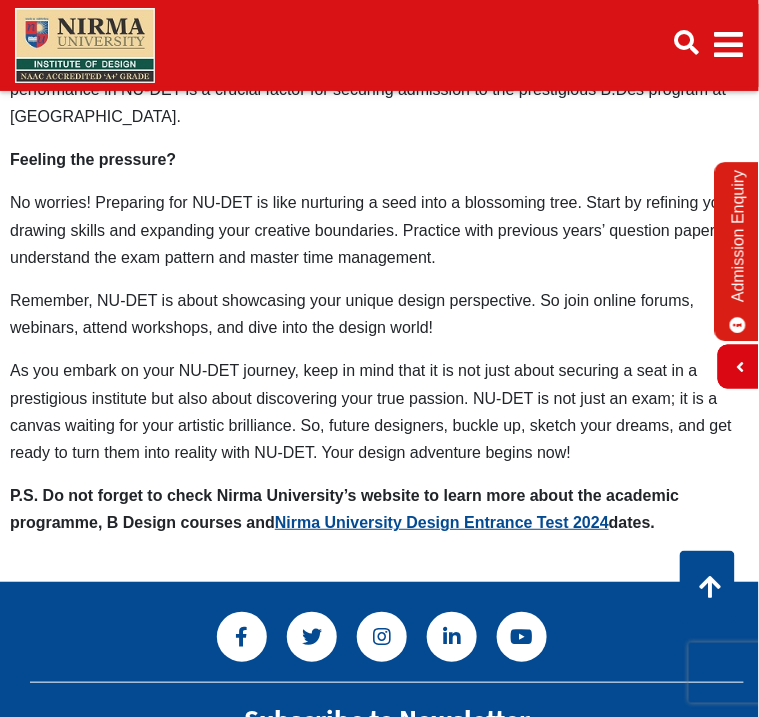click on "As you embark on your NU-DET journey, keep in mind that it is not just about securing a seat in a prestigious institute but also about discovering your true passion. NU-DET is not just an exam; it is a canvas waiting for your artistic brilliance. So, future designers, buckle up, sketch your dreams, and get ready to turn them into reality with NU-DET. Your design adventure begins now!" at bounding box center (377, 411) 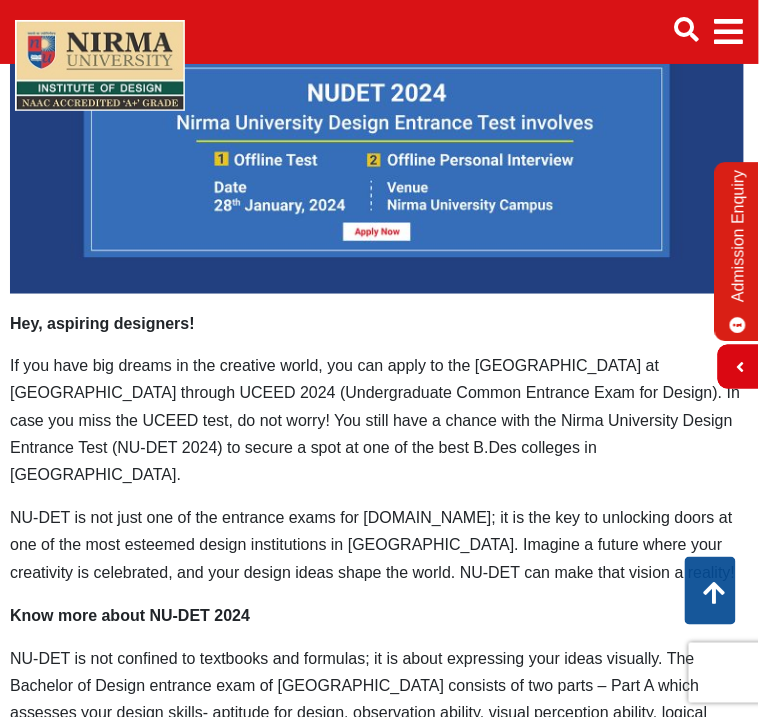 scroll, scrollTop: 224, scrollLeft: 0, axis: vertical 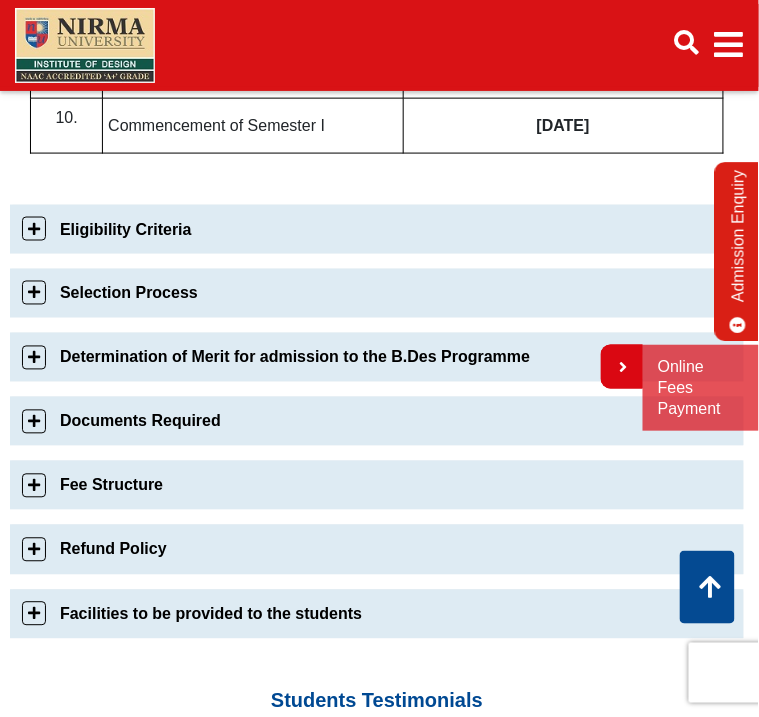click on "Important Dates (Tentative)
Sr   No
Details
Dates for Candidates
1.
Commencement of Online Registration
Monday,  21 st  October, 2024
2.
Last Date of Registration
Thursday, 10 th  April 2025
3.
Offline UCEED examination (conducted by IIT Bombay)
Sunday, 19 th  January 2025
4.
Declaration of UCEED results
Friday, 07 th  March 2025
5.
First Round of Offline Situation Test and Personal Interviews conducted at Ahmedabad
Sunday, 0 2 nd  February 2025 (Ahmedabad)
6.
NU-DET, Situation Test and Personal Interviews
Sunday, 13 th  April 2025
(Ahmedabad & Pune)
7." at bounding box center [377, -61] 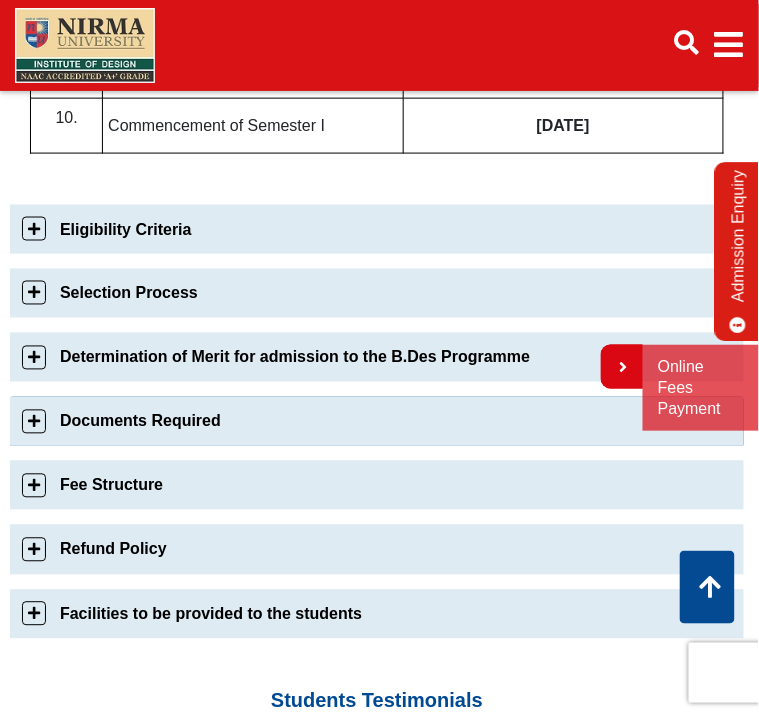 click on "Documents Required" at bounding box center [377, 421] 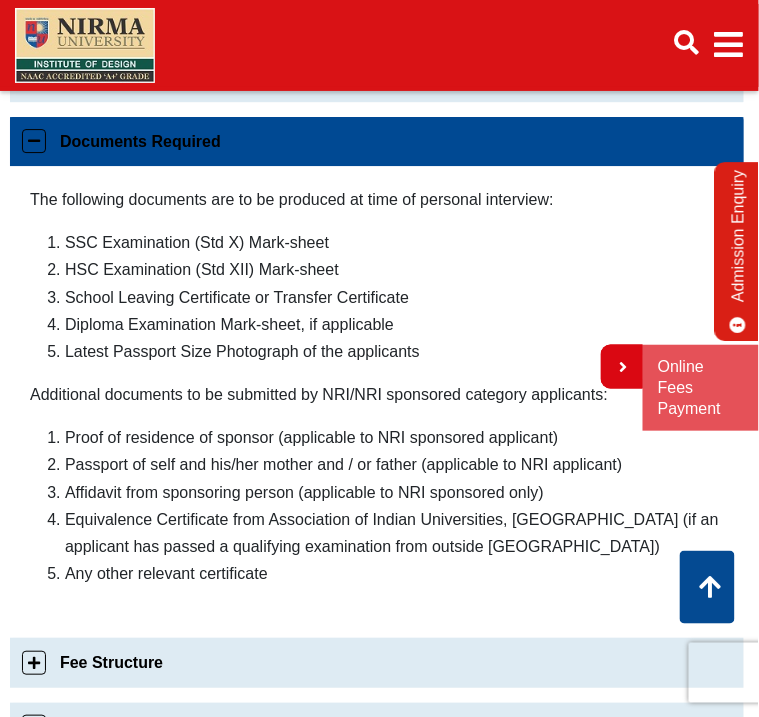 scroll, scrollTop: 975, scrollLeft: 0, axis: vertical 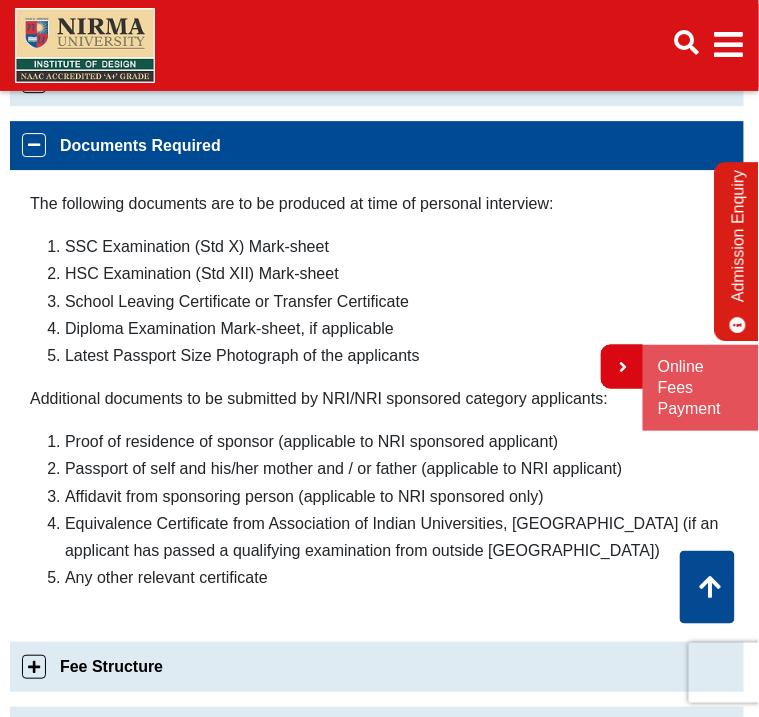 drag, startPoint x: 435, startPoint y: 359, endPoint x: 24, endPoint y: 255, distance: 423.954 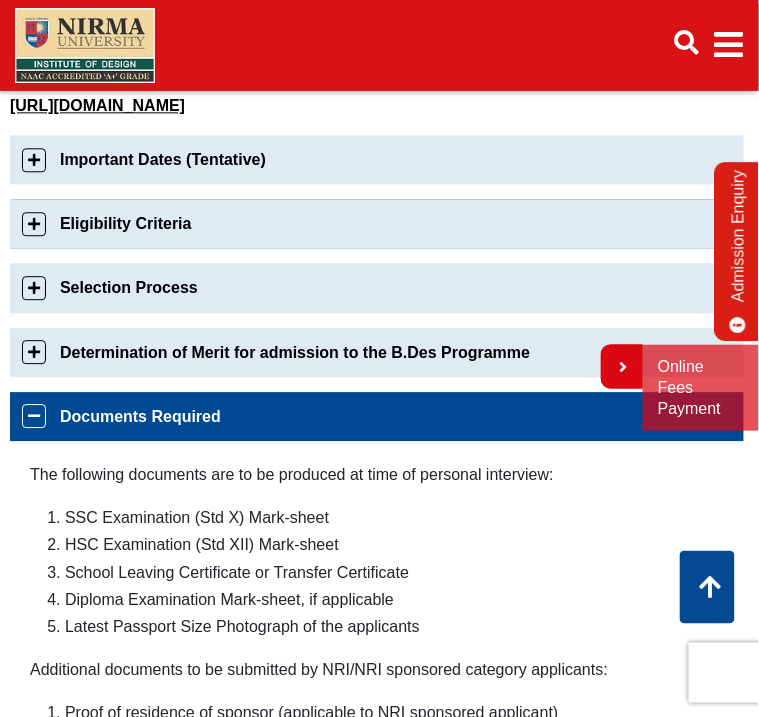 scroll, scrollTop: 684, scrollLeft: 0, axis: vertical 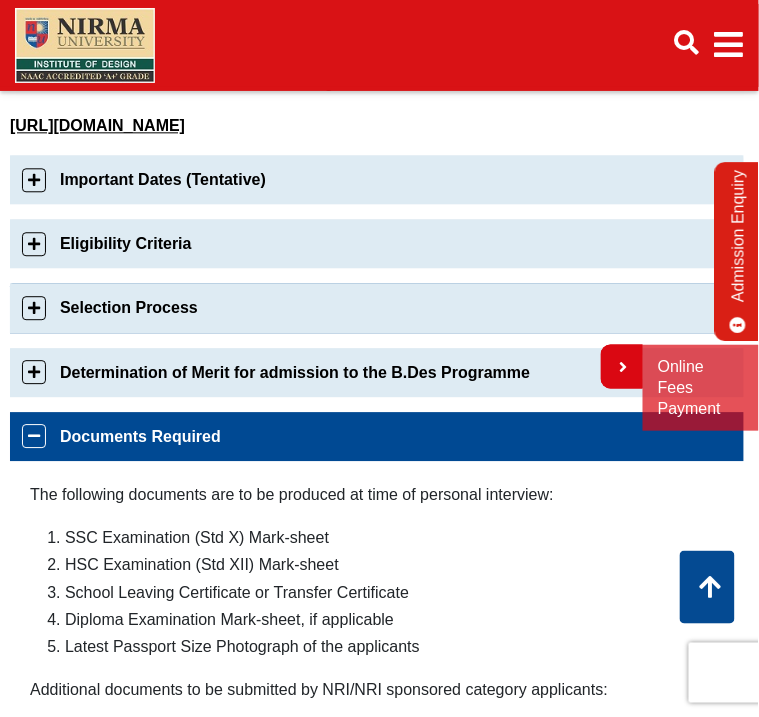 click on "Selection Process" at bounding box center (377, 307) 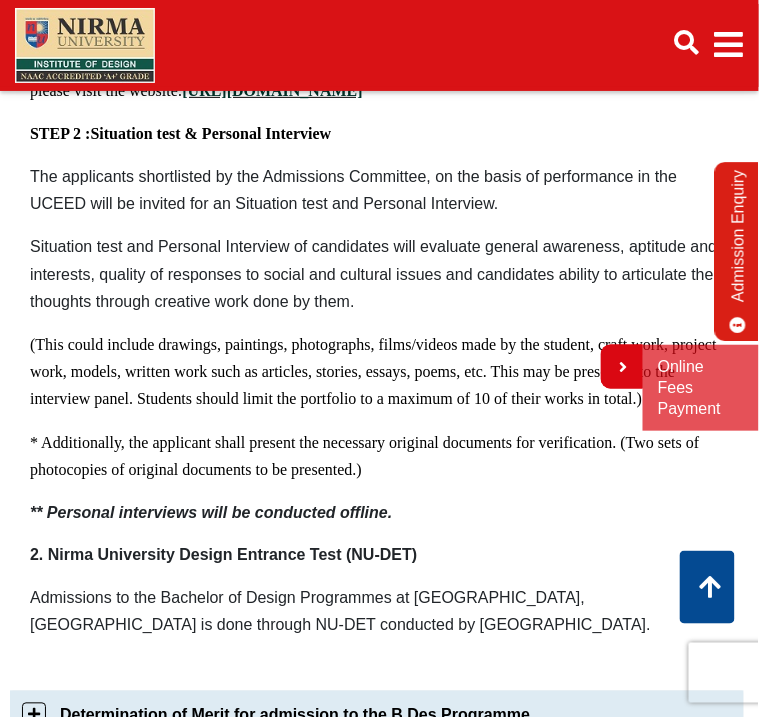 scroll, scrollTop: 1519, scrollLeft: 0, axis: vertical 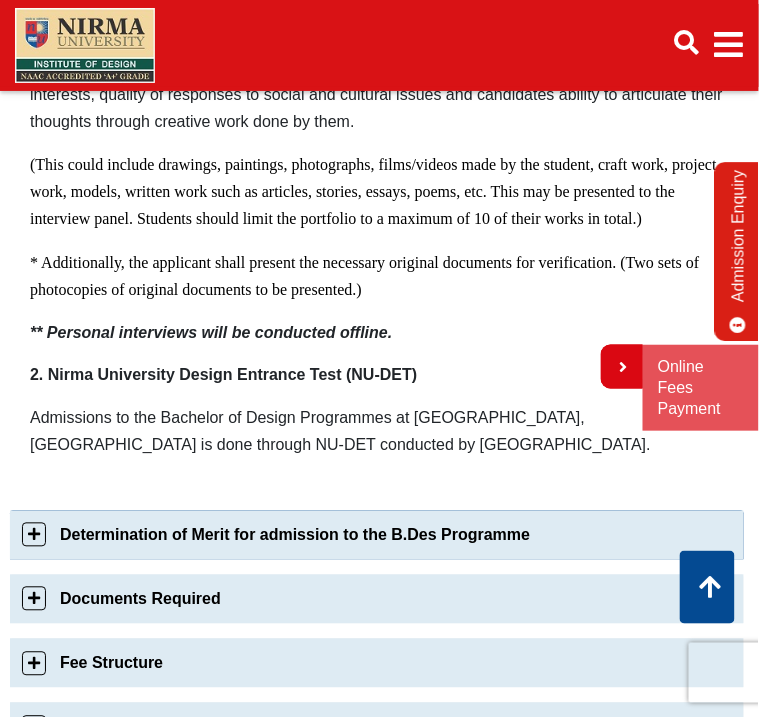 click on "Determination of Merit for admission to the B.Des Programme" at bounding box center (377, 535) 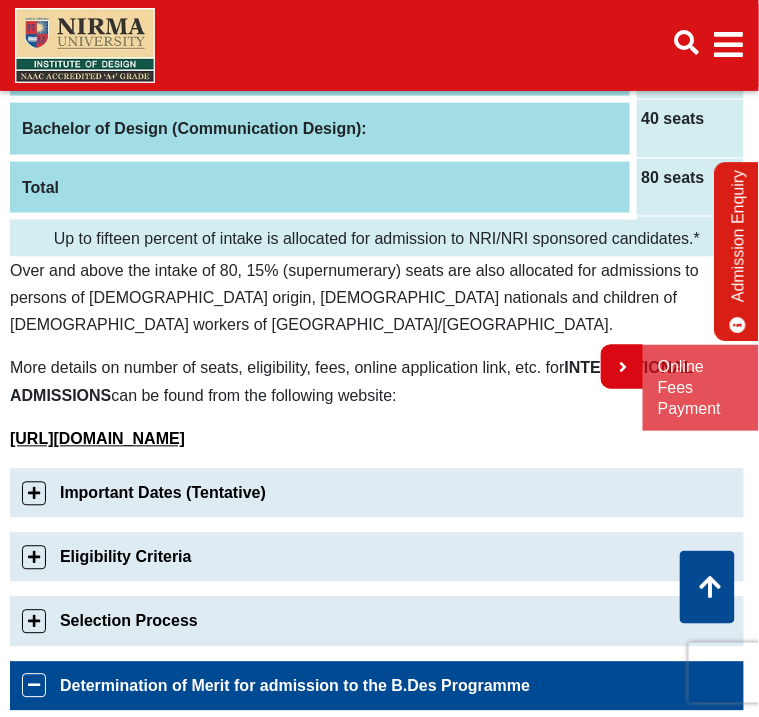 scroll, scrollTop: 352, scrollLeft: 0, axis: vertical 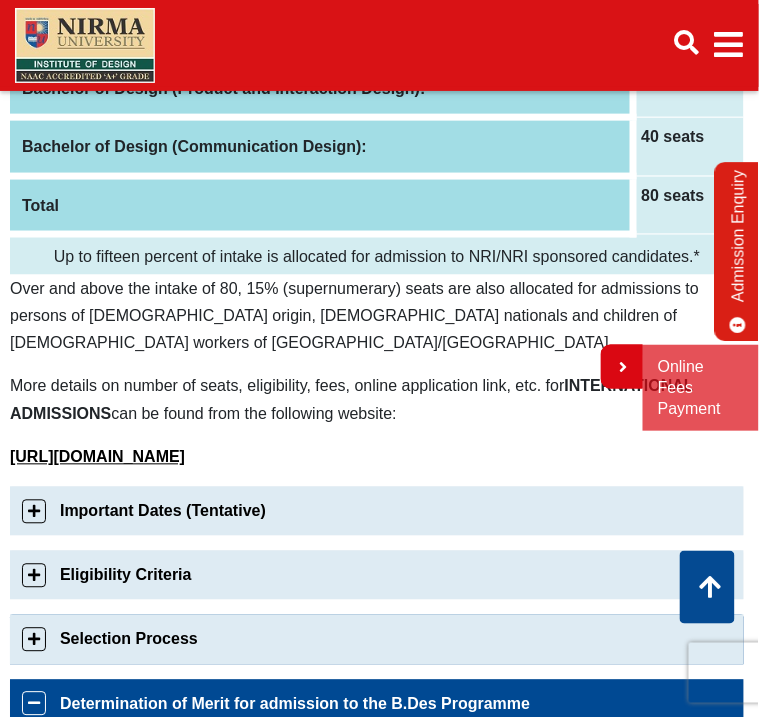 click on "Selection Process" at bounding box center [377, 639] 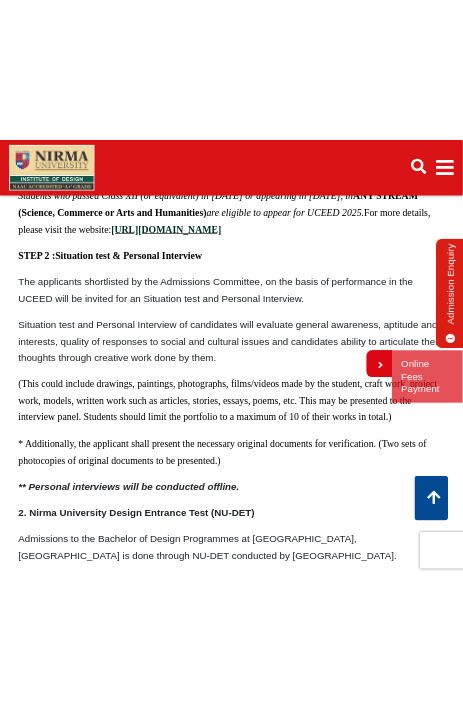 scroll, scrollTop: 1407, scrollLeft: 0, axis: vertical 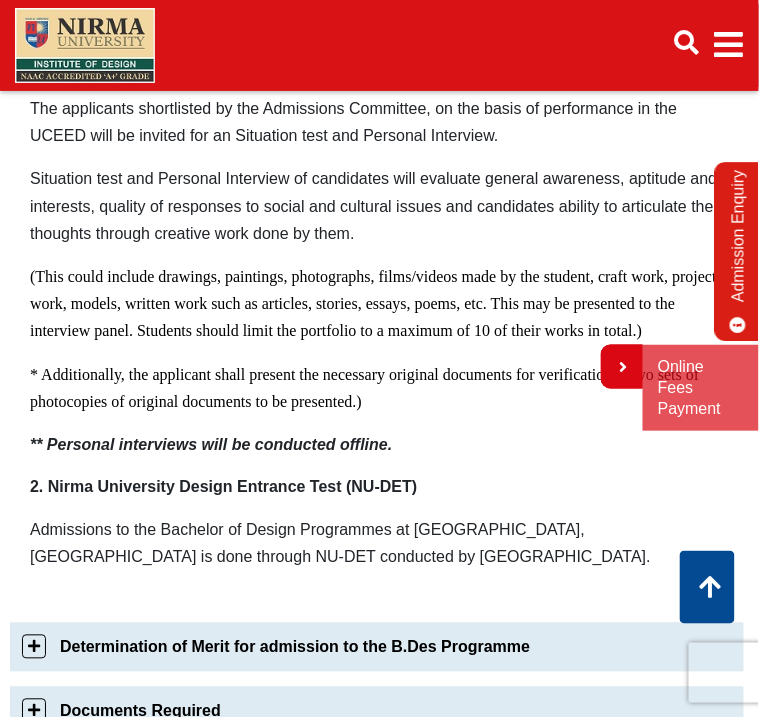 click on "(This could include drawings, paintings, photographs, films/videos made by the student, craft work, project work, models, written work such as articles, stories, essays, poems, etc. This may be presented to the interview panel. Students should limit the portfolio to a maximum of 10 of their works in total.)" at bounding box center (373, 303) 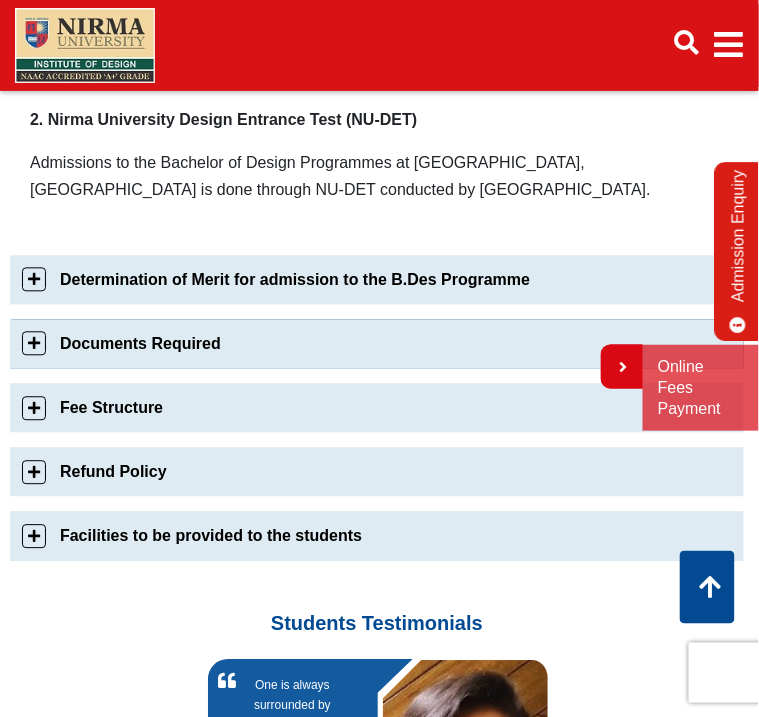 scroll, scrollTop: 1723, scrollLeft: 0, axis: vertical 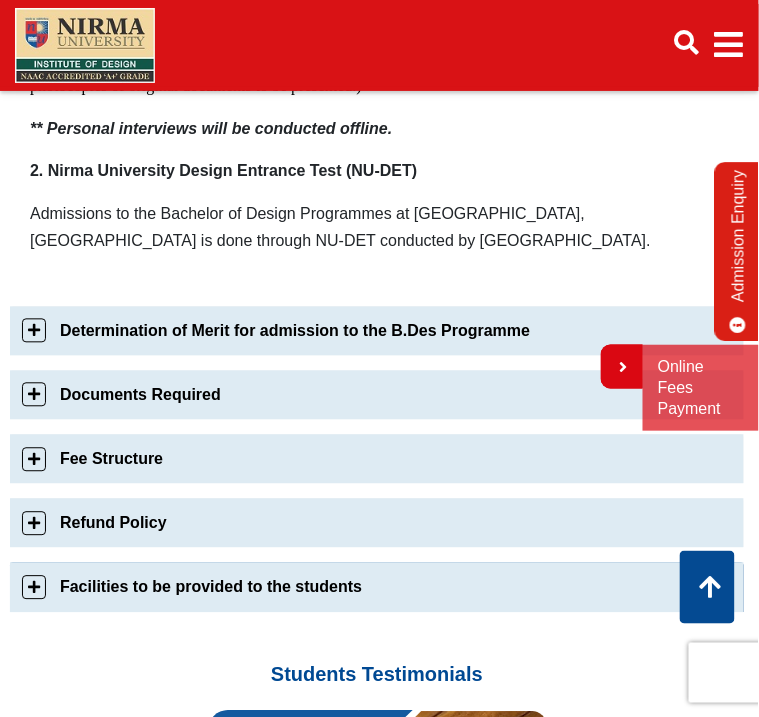 drag, startPoint x: 179, startPoint y: 329, endPoint x: 167, endPoint y: 340, distance: 16.27882 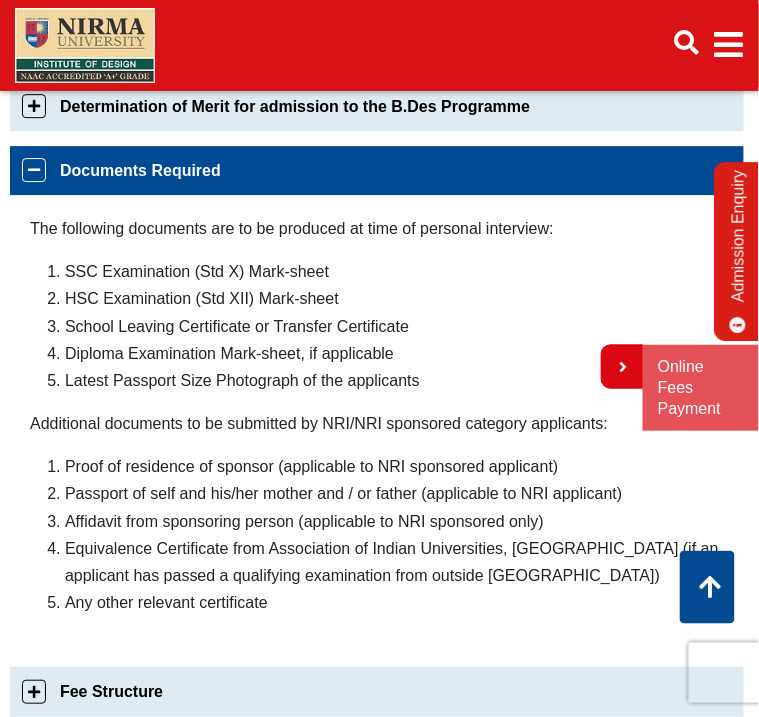 scroll, scrollTop: 975, scrollLeft: 0, axis: vertical 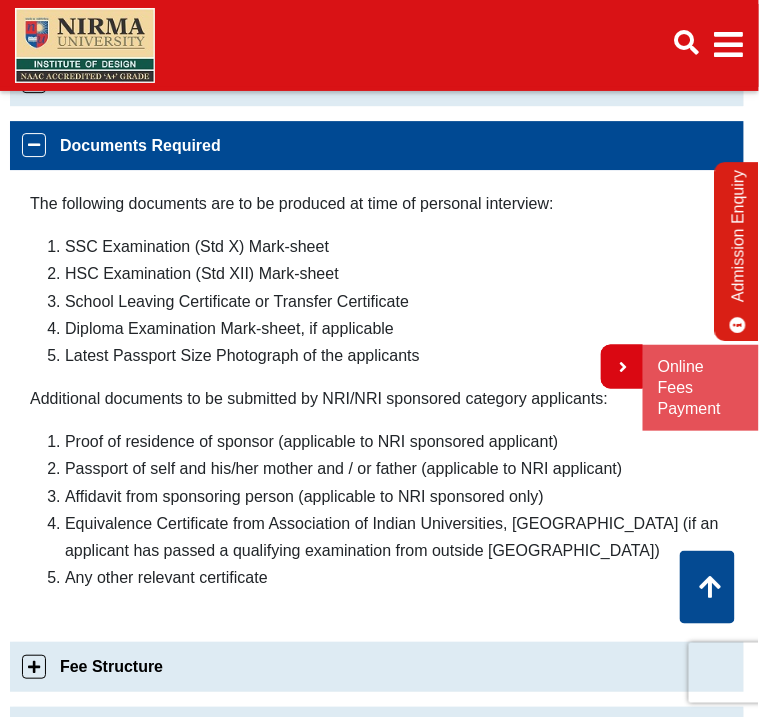 drag, startPoint x: 315, startPoint y: 577, endPoint x: 114, endPoint y: 449, distance: 238.29604 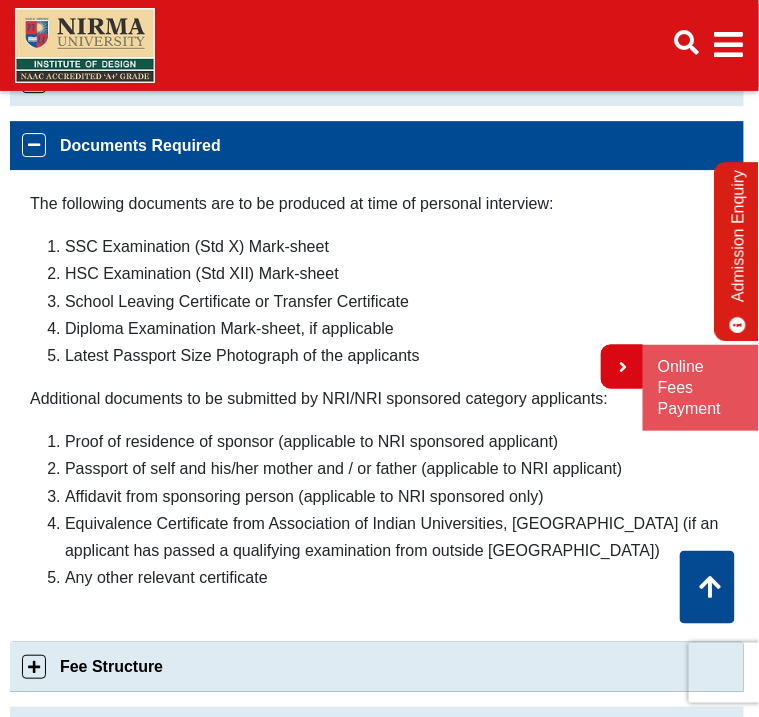 drag, startPoint x: 100, startPoint y: 444, endPoint x: 473, endPoint y: 646, distance: 424.1851 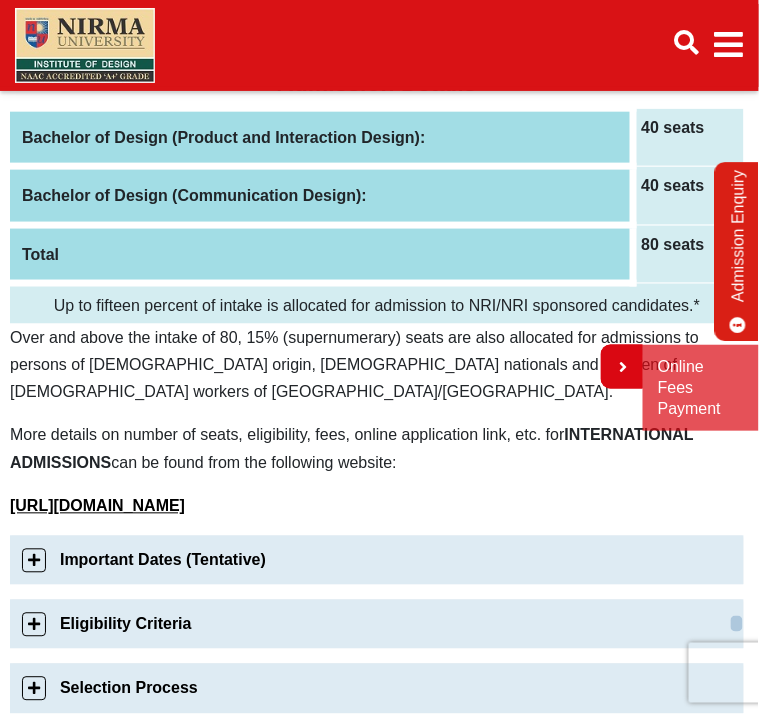 scroll, scrollTop: 671, scrollLeft: 0, axis: vertical 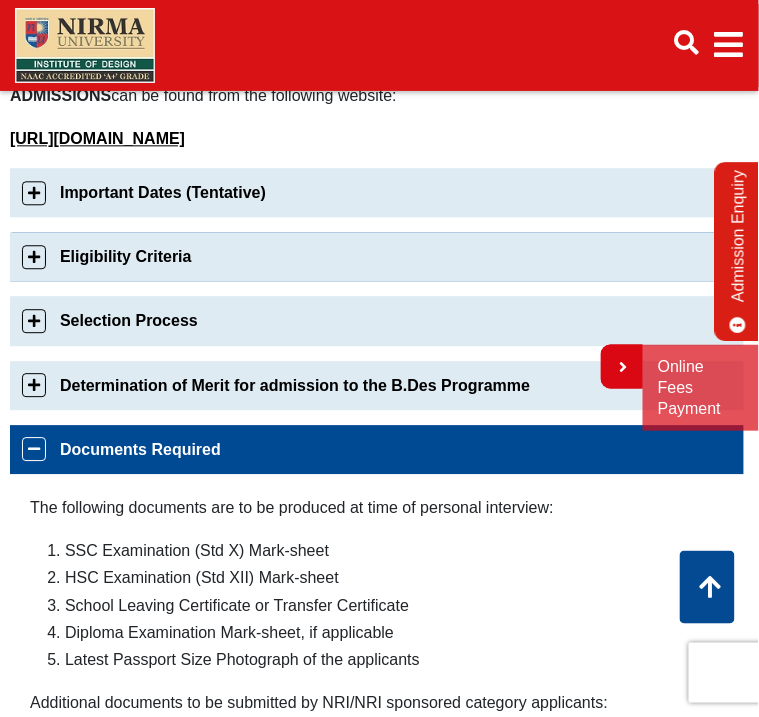 click on "Eligibility Criteria" at bounding box center (377, 256) 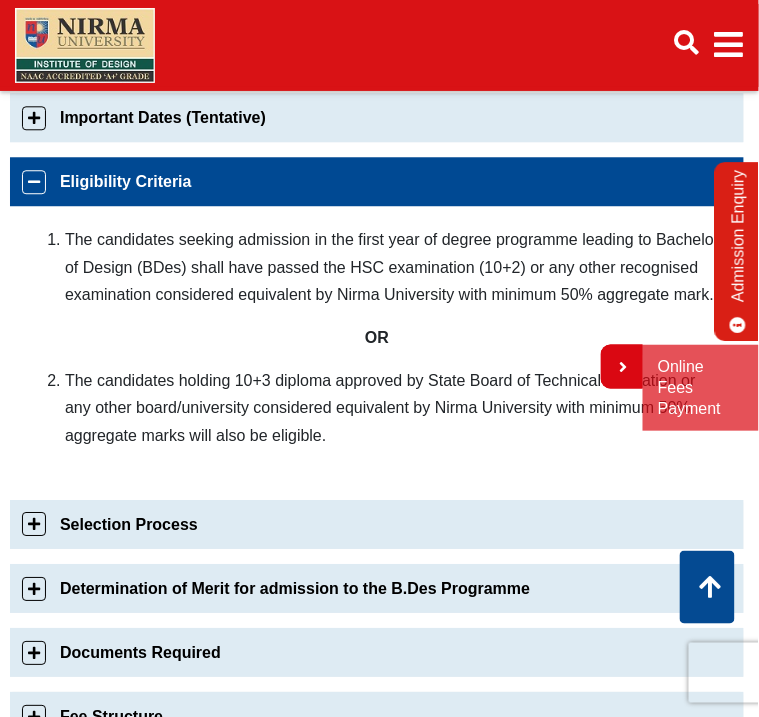 click on "The candidates seeking admission in the first year of degree programme leading to Bachelor of Design (BDes) shall have passed the HSC examination (10+2) or any other recognised examination considered equivalent by Nirma University with minimum 50% aggregate mark." at bounding box center [394, 267] 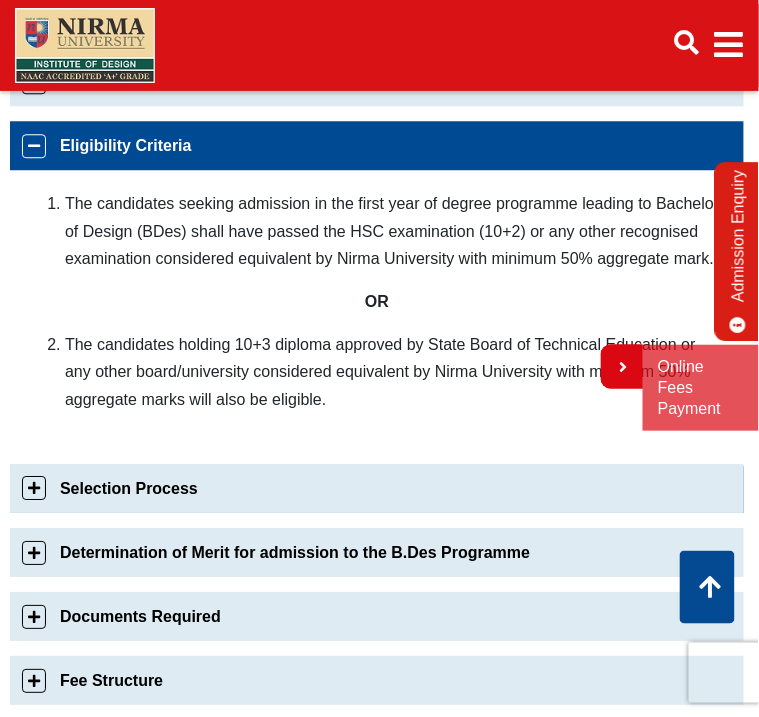 click on "Selection Process" at bounding box center (377, 488) 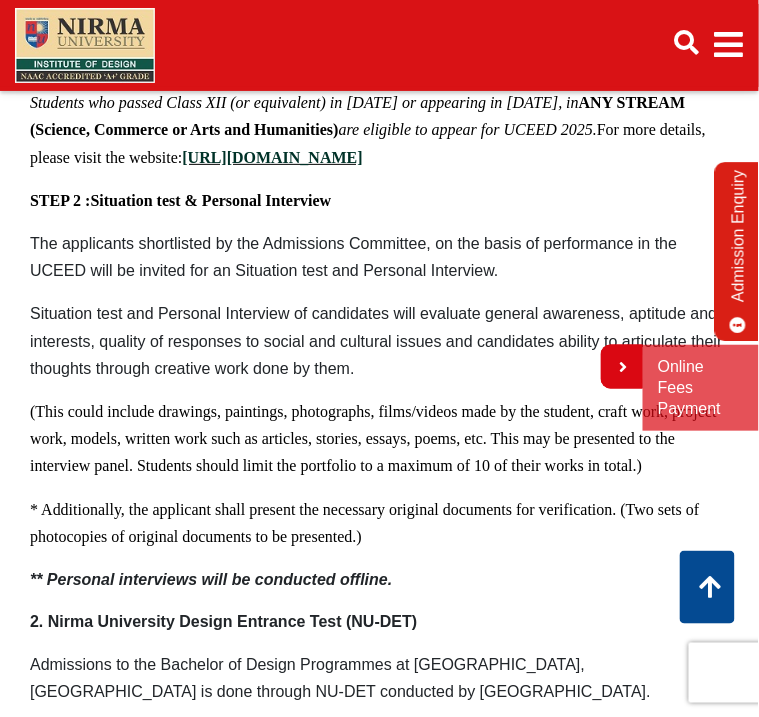 scroll, scrollTop: 1407, scrollLeft: 0, axis: vertical 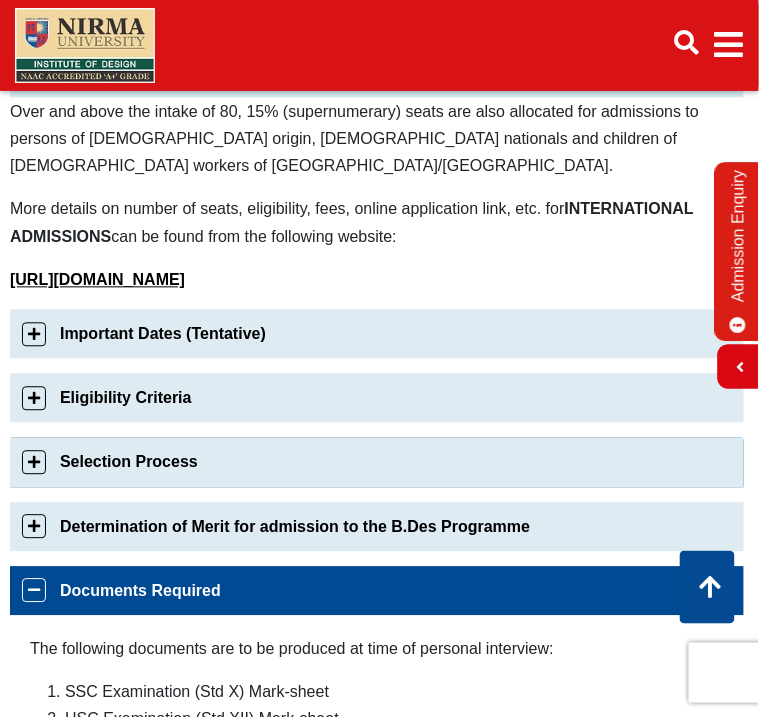 click on "Selection Process" at bounding box center [377, 462] 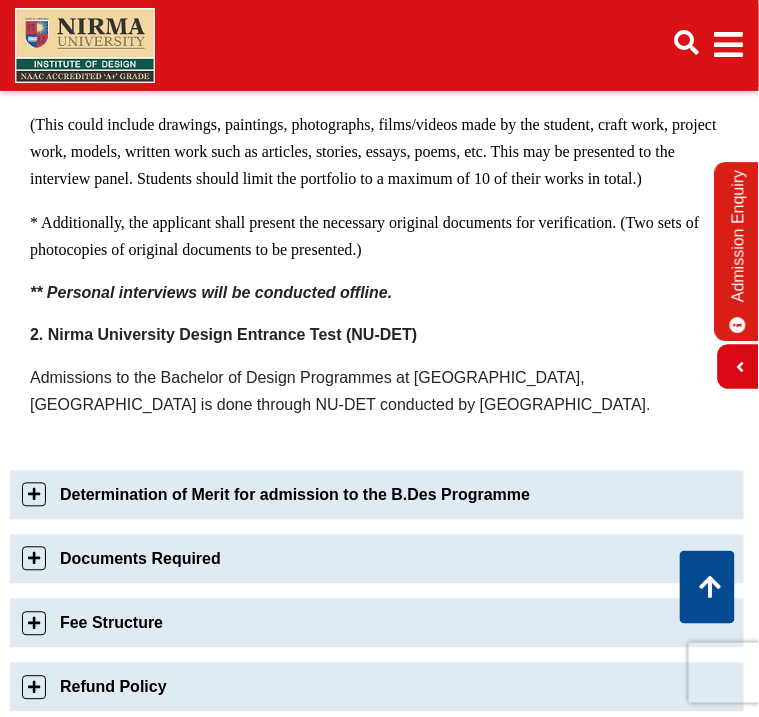 scroll, scrollTop: 1633, scrollLeft: 0, axis: vertical 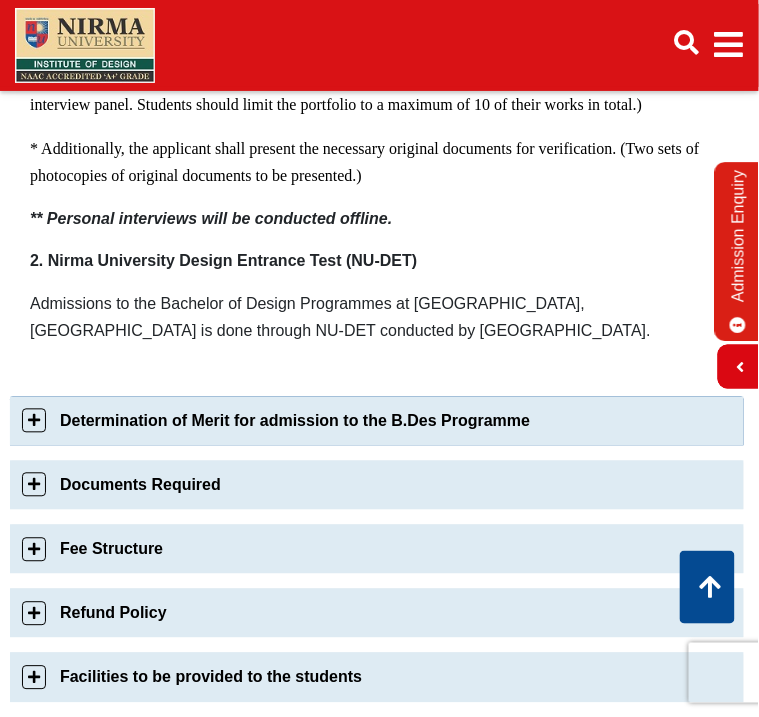 click on "Determination of Merit for admission to the B.Des Programme" at bounding box center (377, 421) 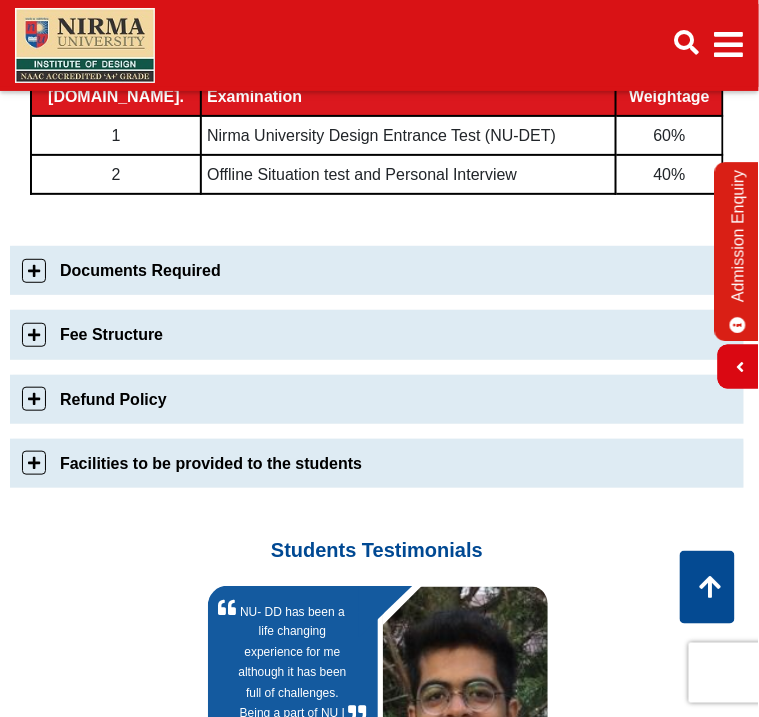 scroll, scrollTop: 1250, scrollLeft: 0, axis: vertical 